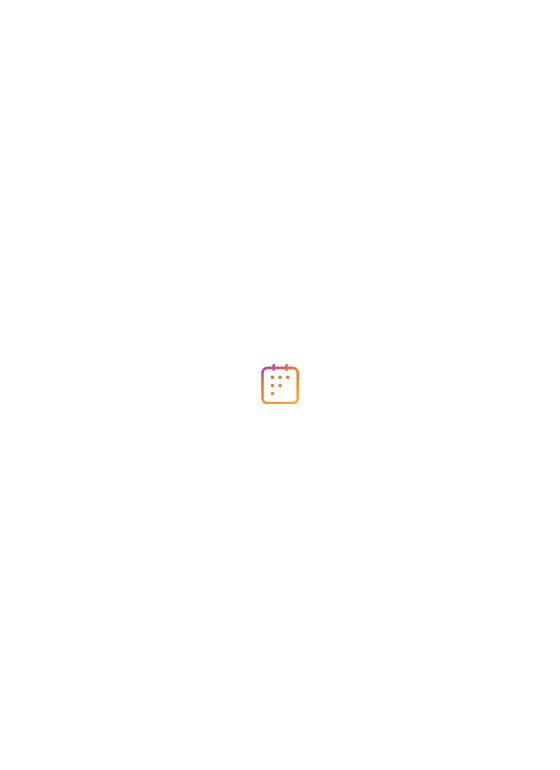 scroll, scrollTop: 0, scrollLeft: 0, axis: both 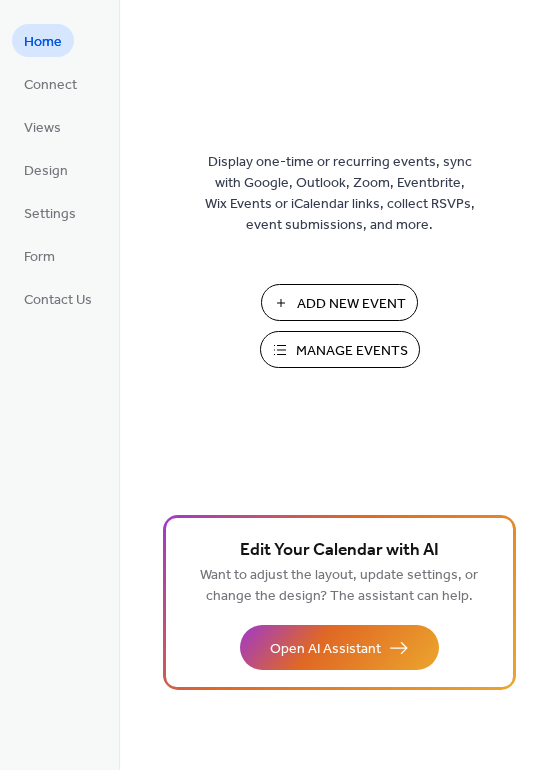 click on "Add New Event" at bounding box center (351, 304) 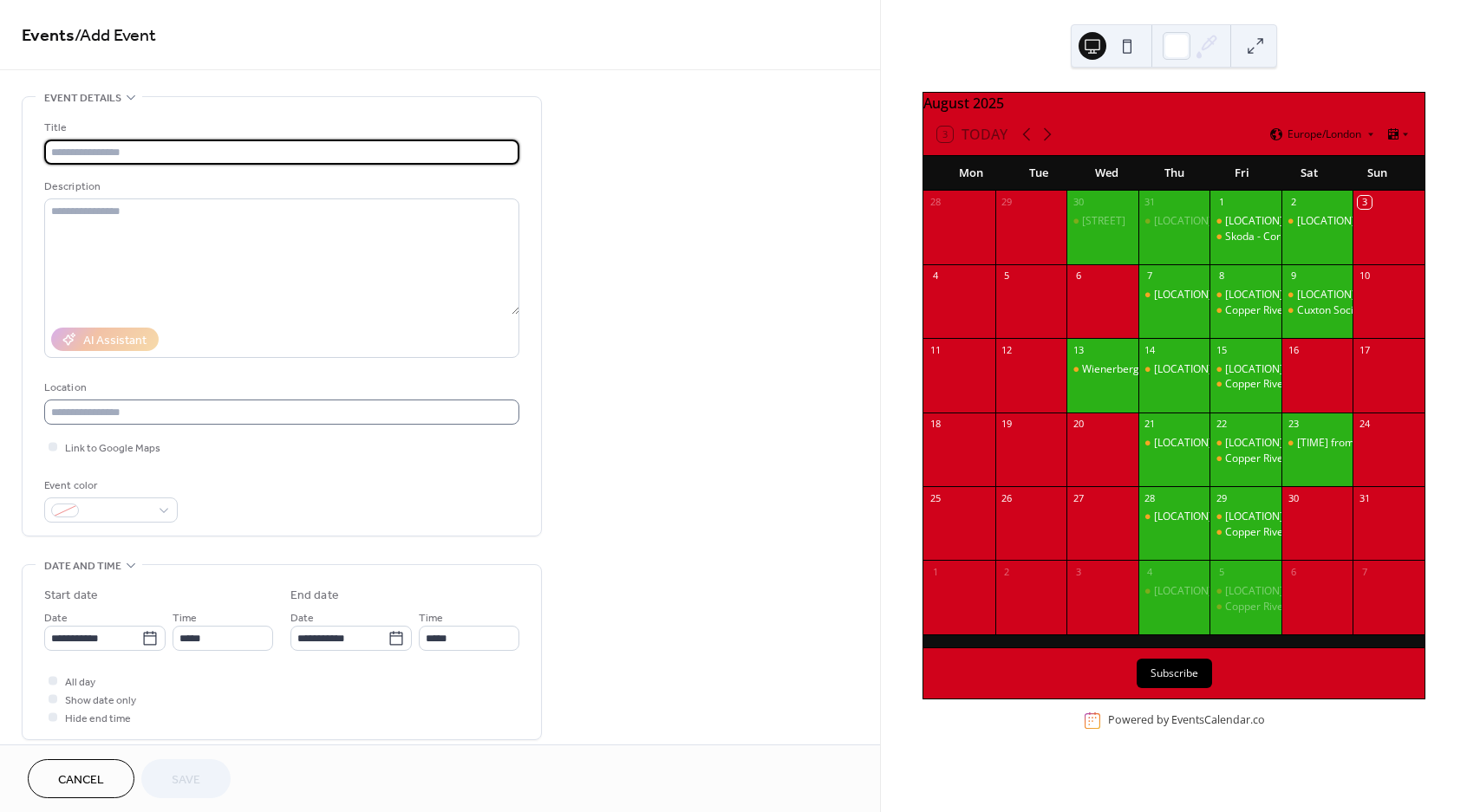 scroll, scrollTop: 0, scrollLeft: 0, axis: both 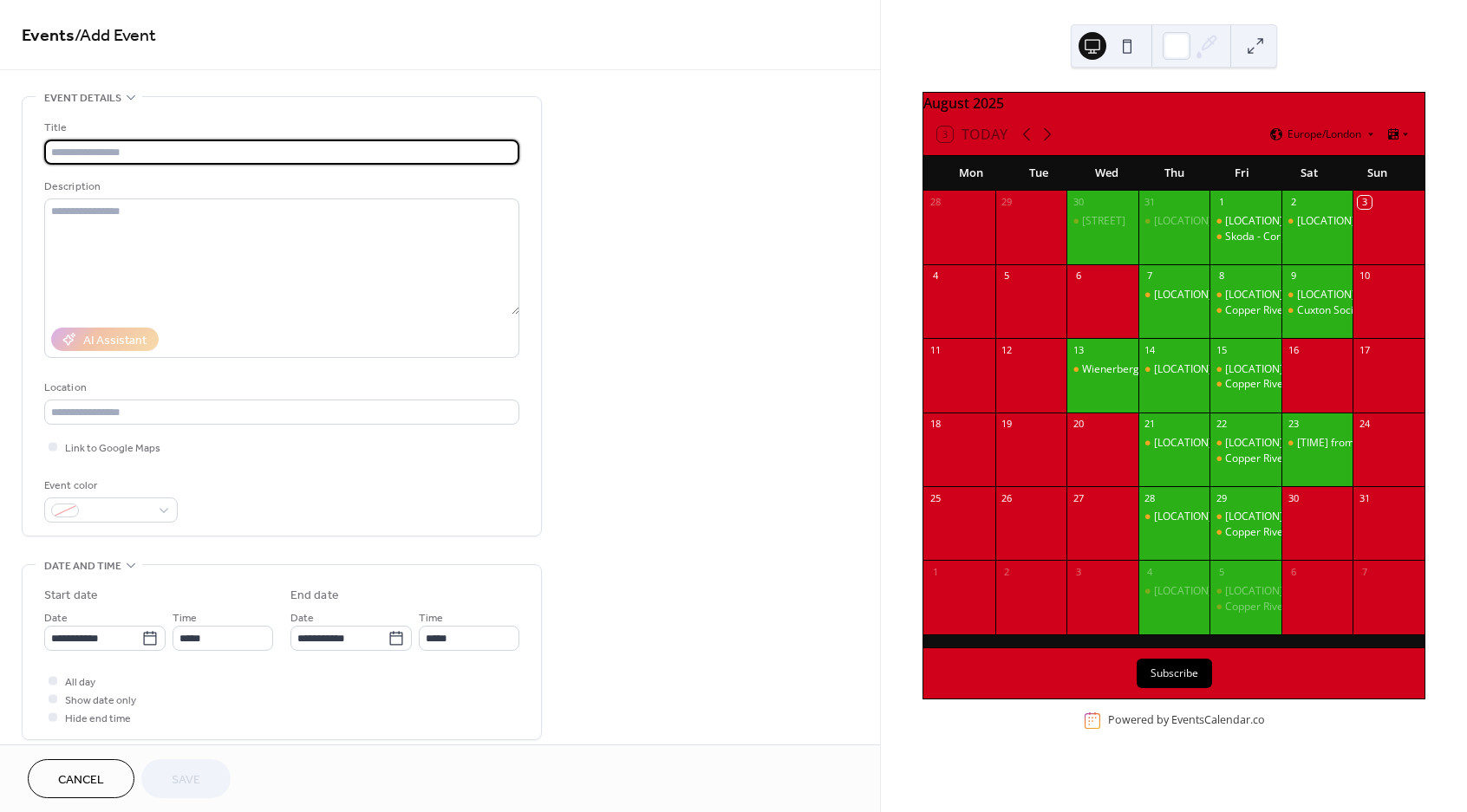 click at bounding box center (282, 152) 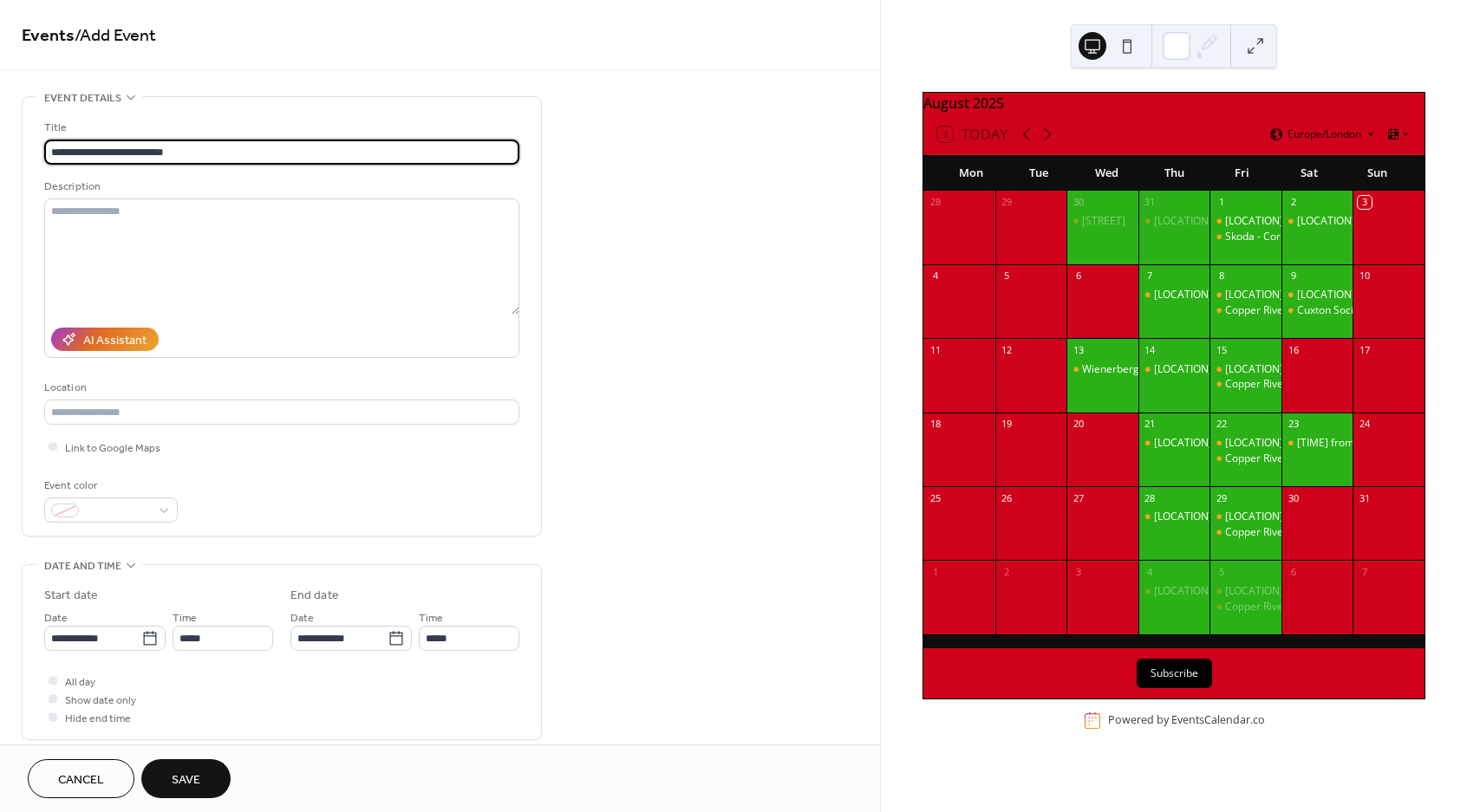 type on "**********" 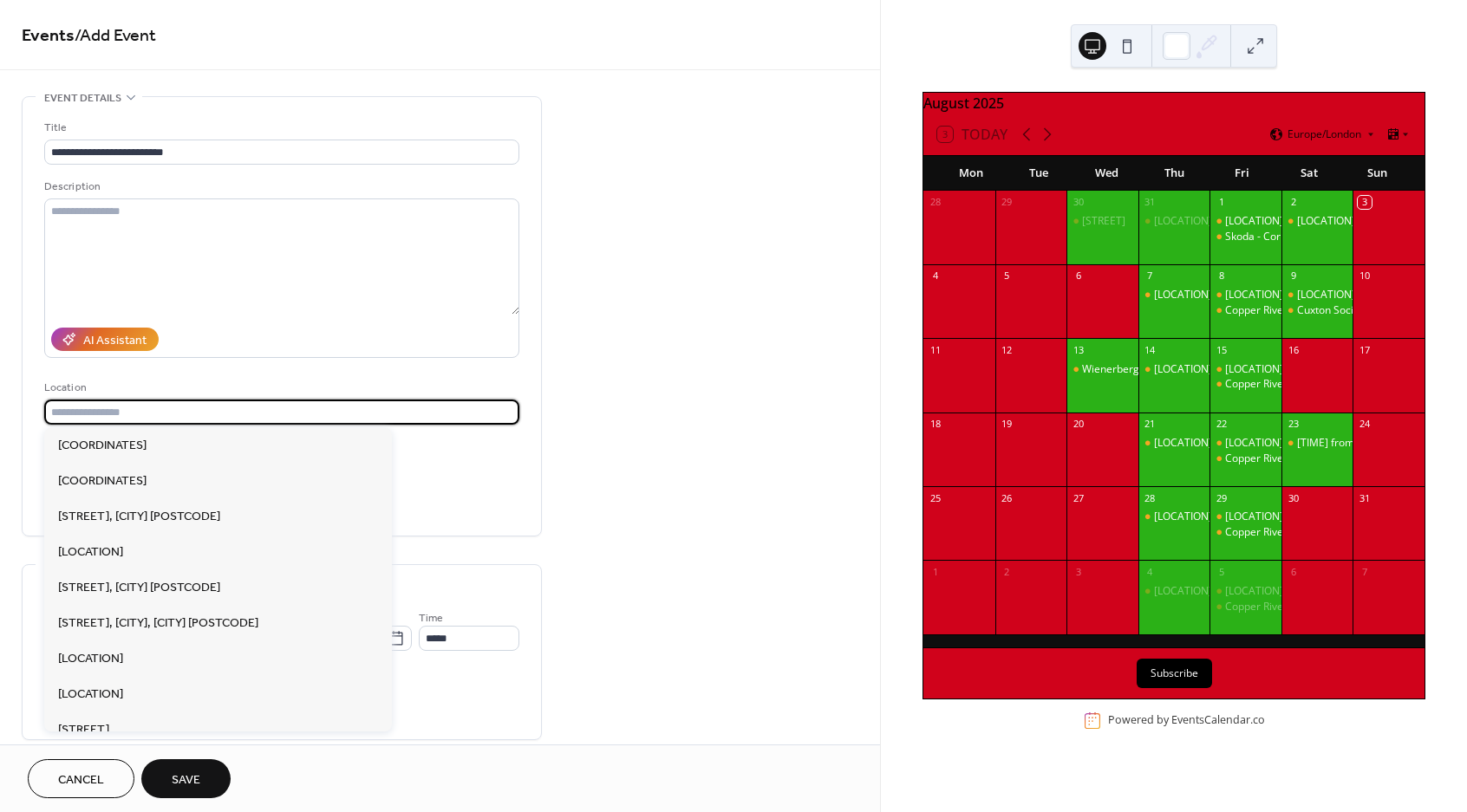 click at bounding box center [282, 412] 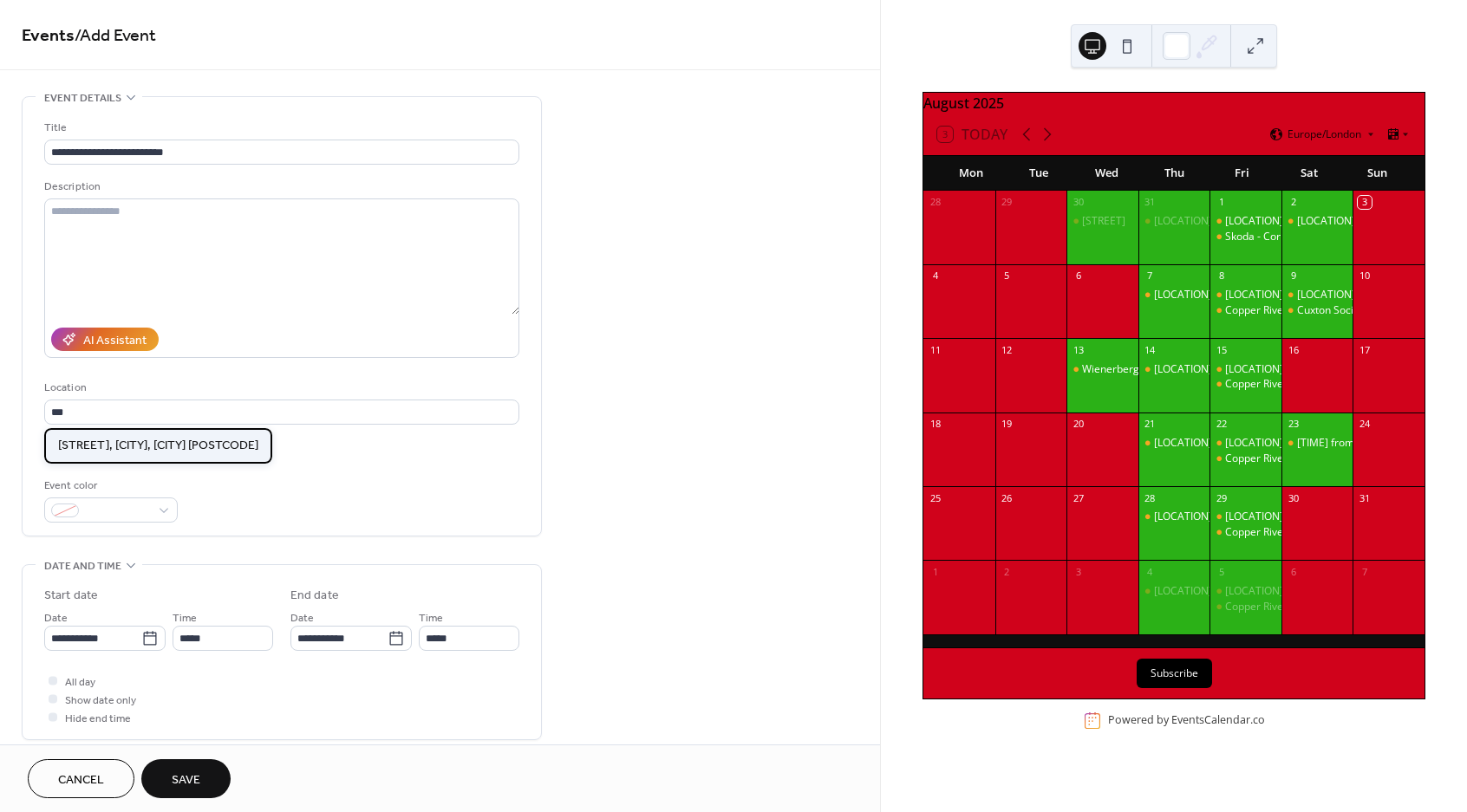 click on "[STREET], [CITY], [CITY] [POSTCODE]" at bounding box center (158, 445) 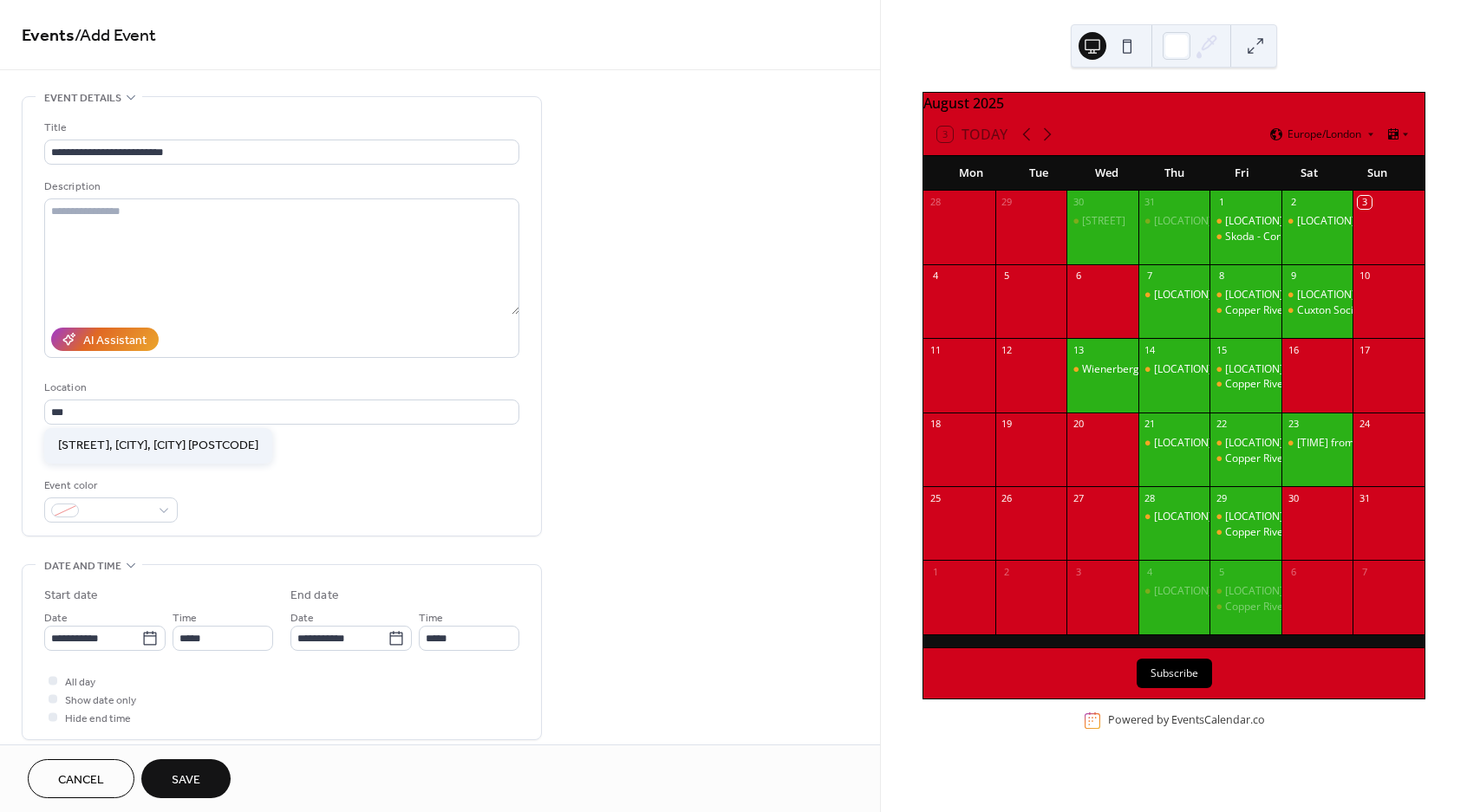type on "**********" 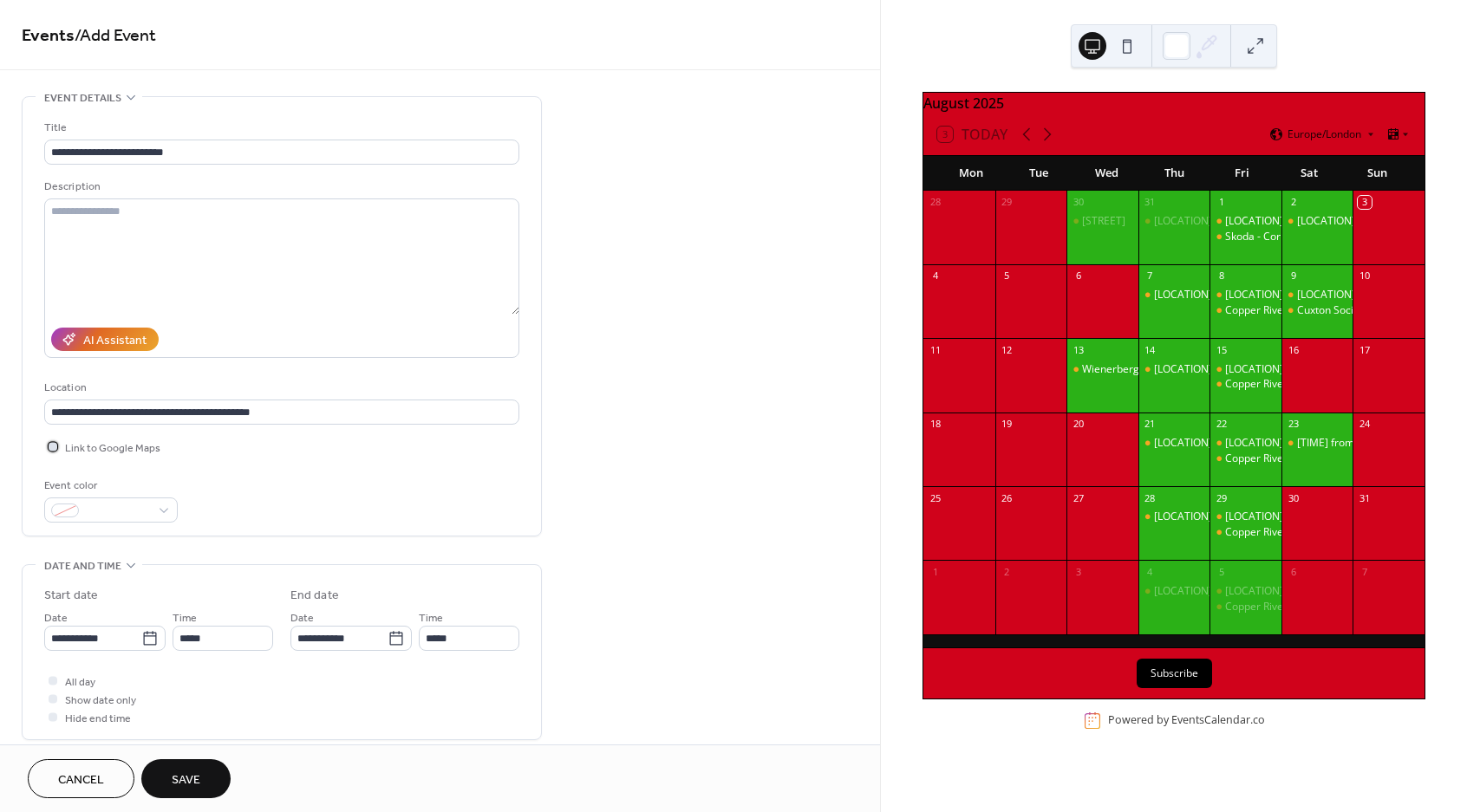 click at bounding box center [53, 446] 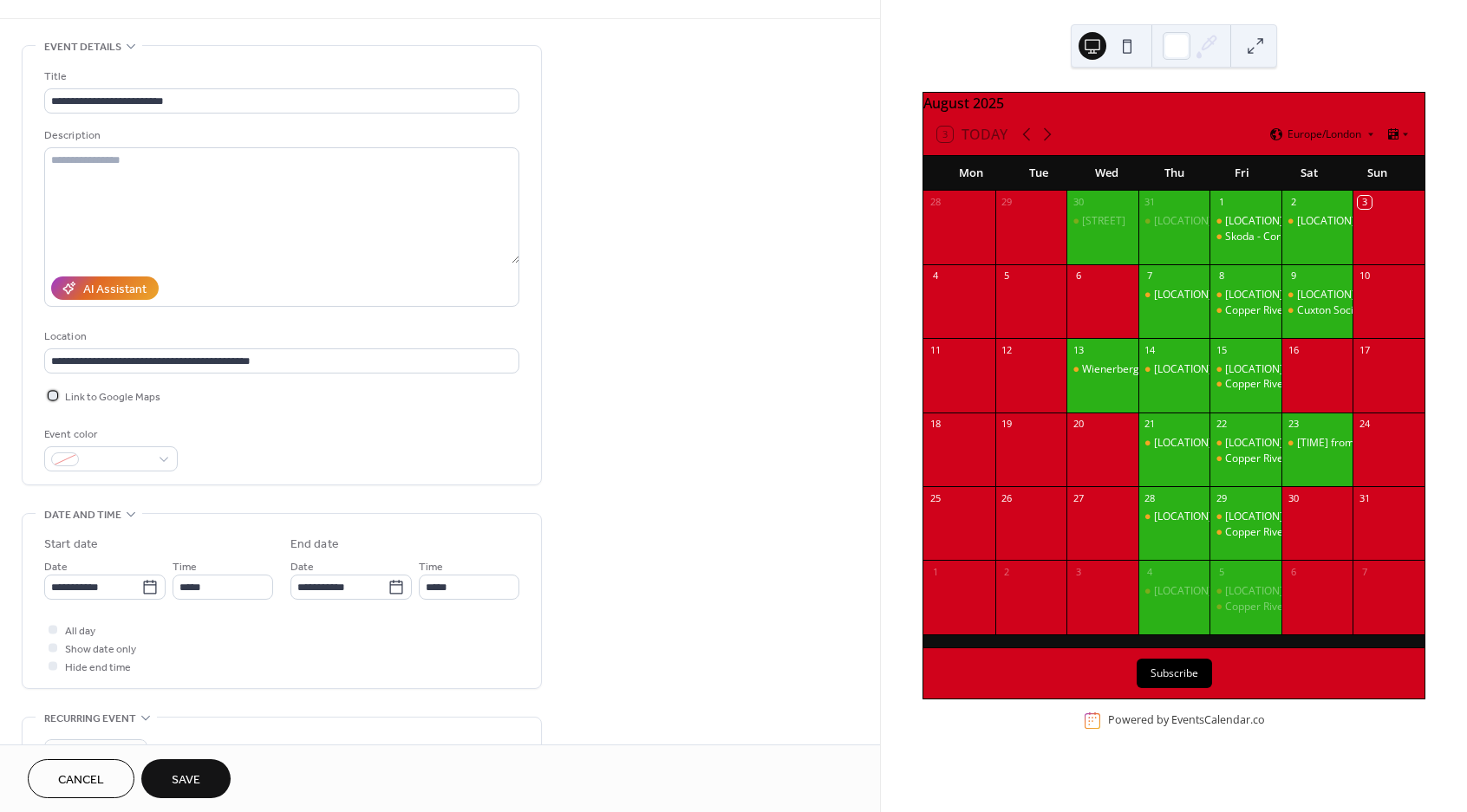 scroll, scrollTop: 107, scrollLeft: 0, axis: vertical 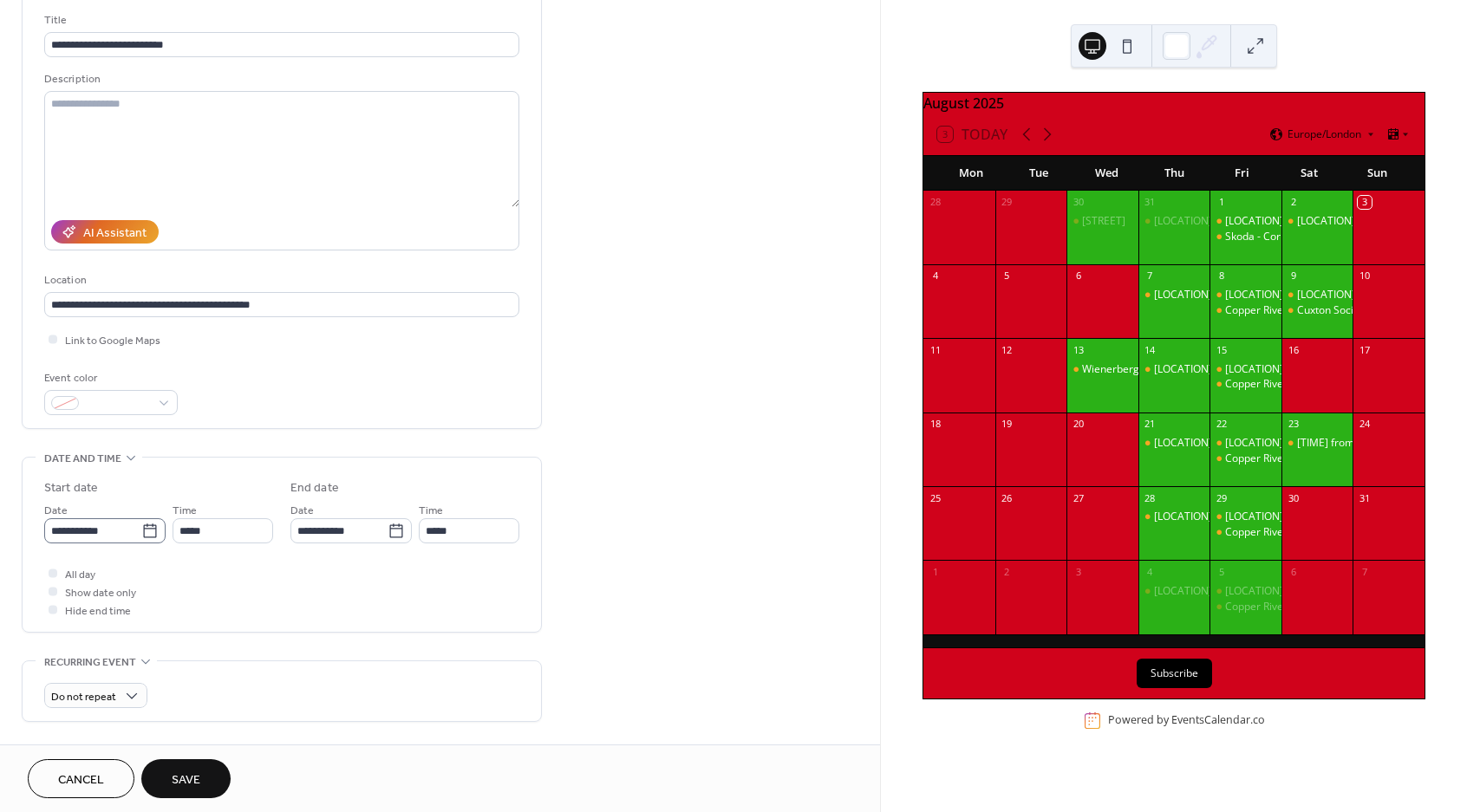 click 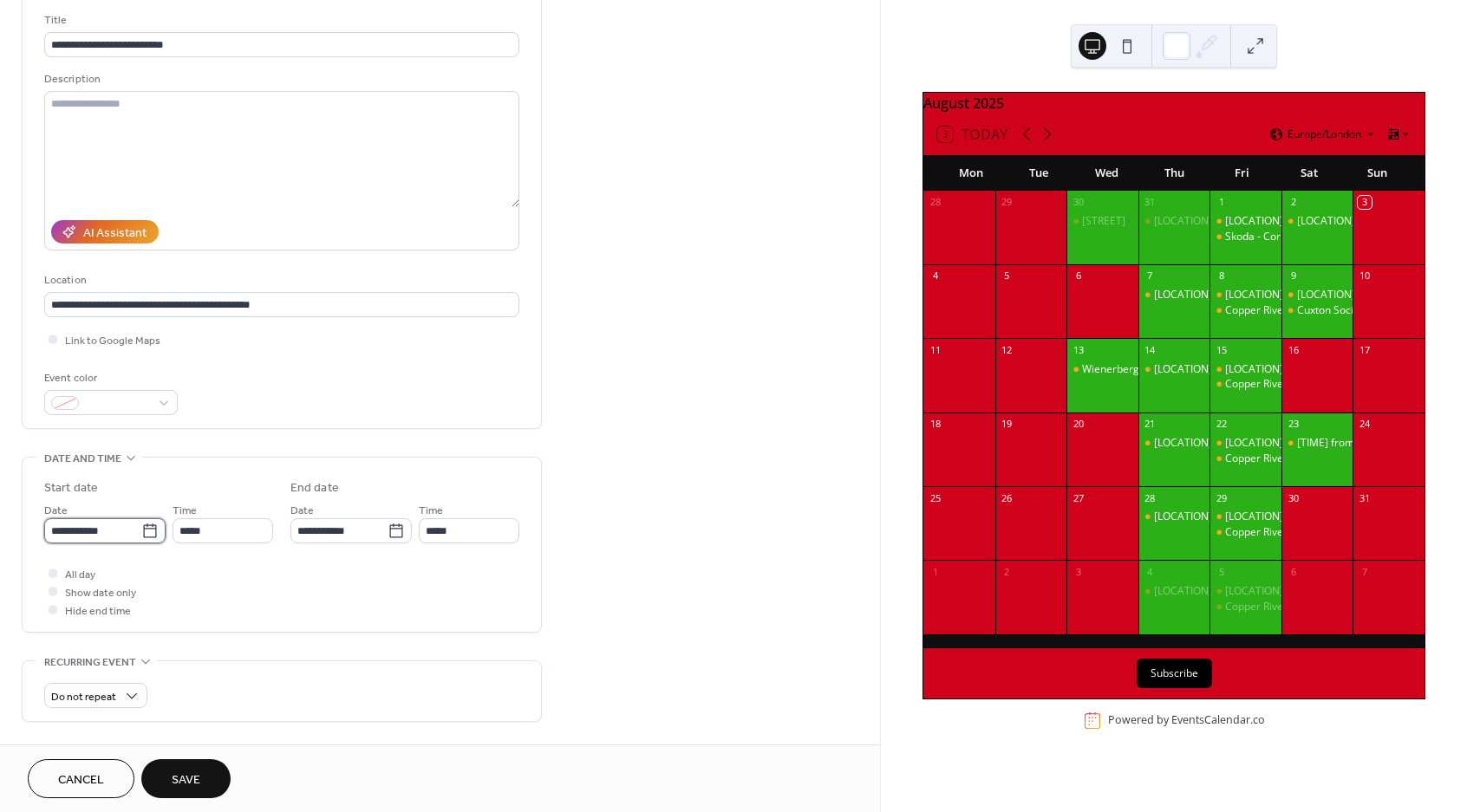 click on "**********" at bounding box center [93, 530] 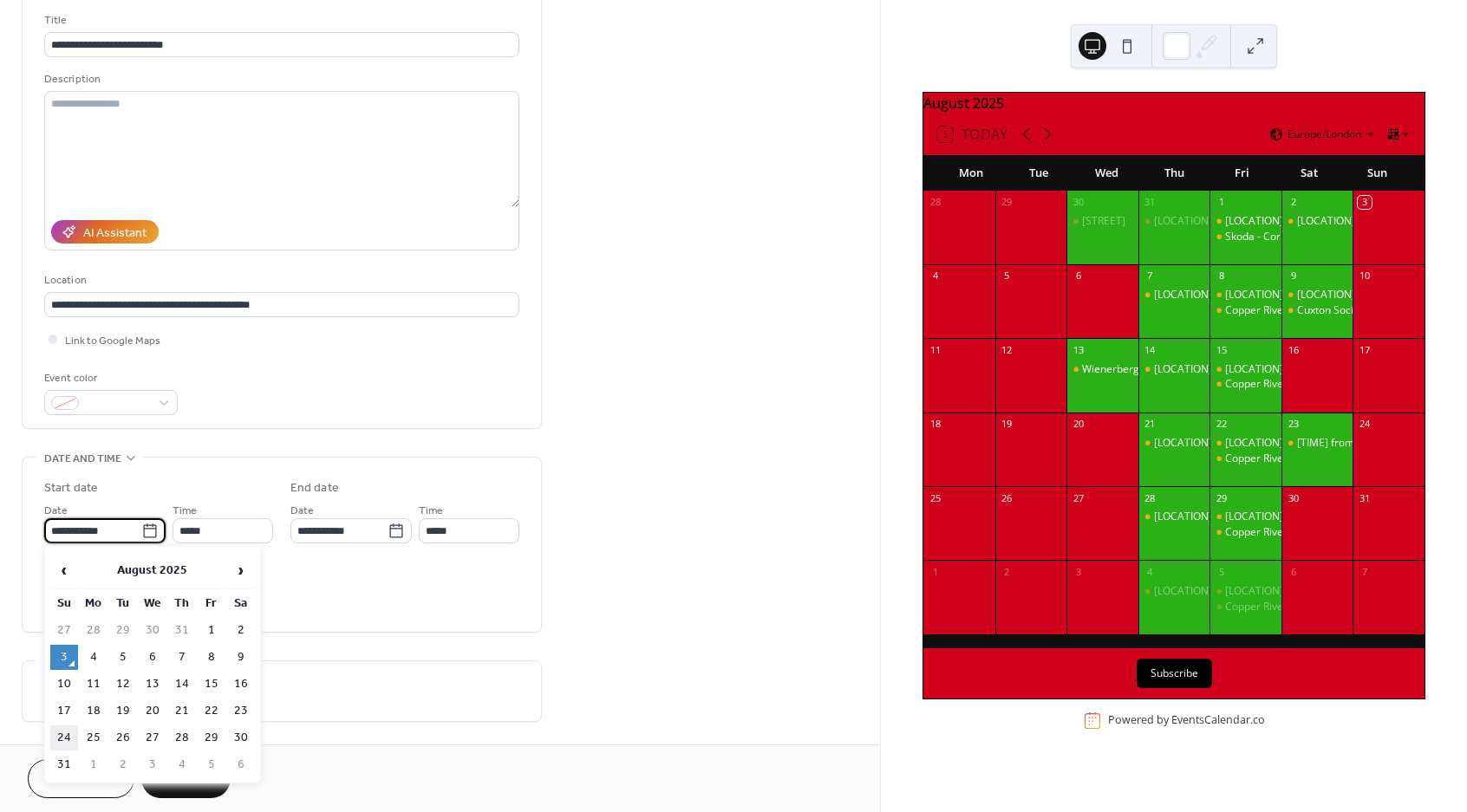 click on "24" at bounding box center (64, 737) 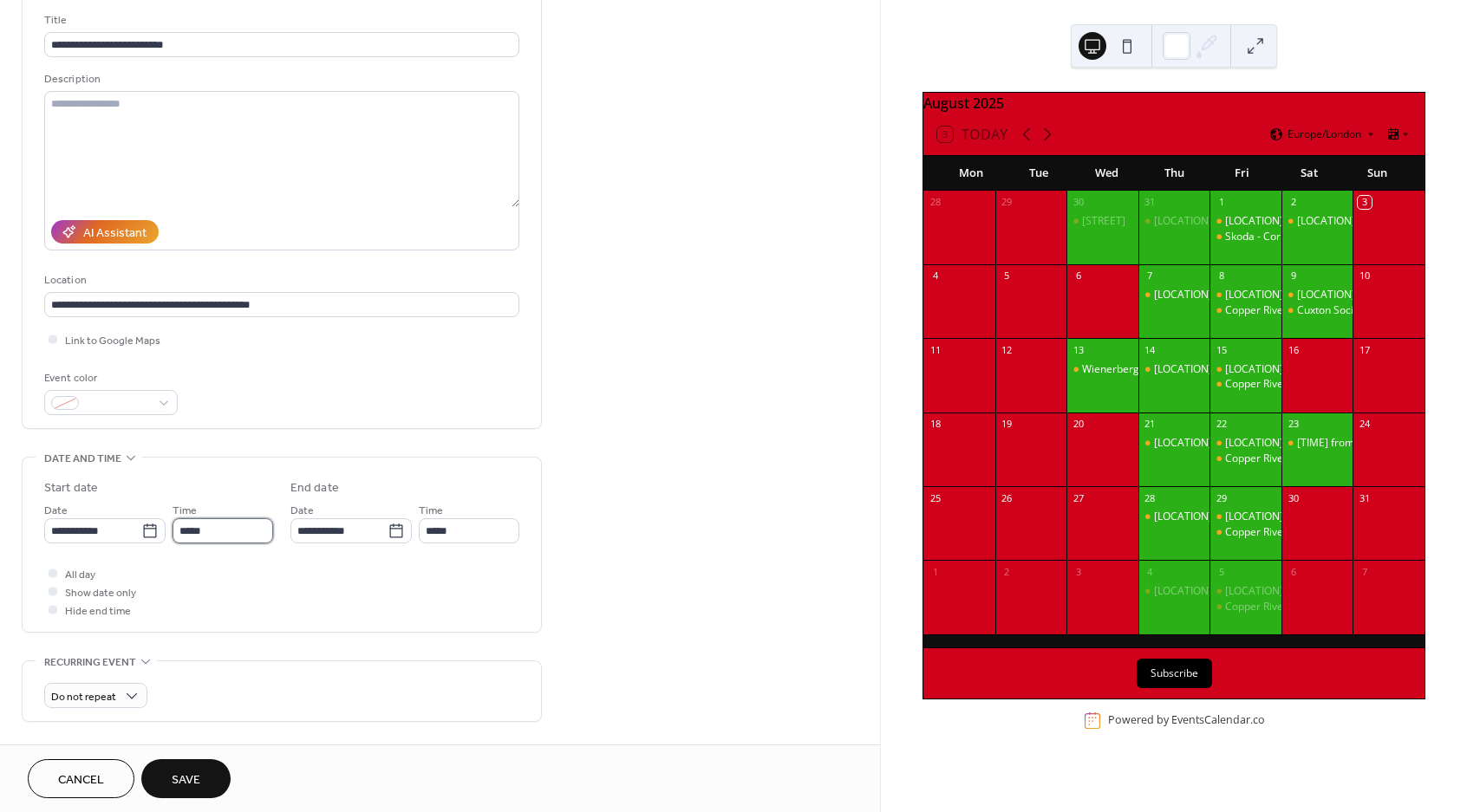 click on "*****" at bounding box center (223, 530) 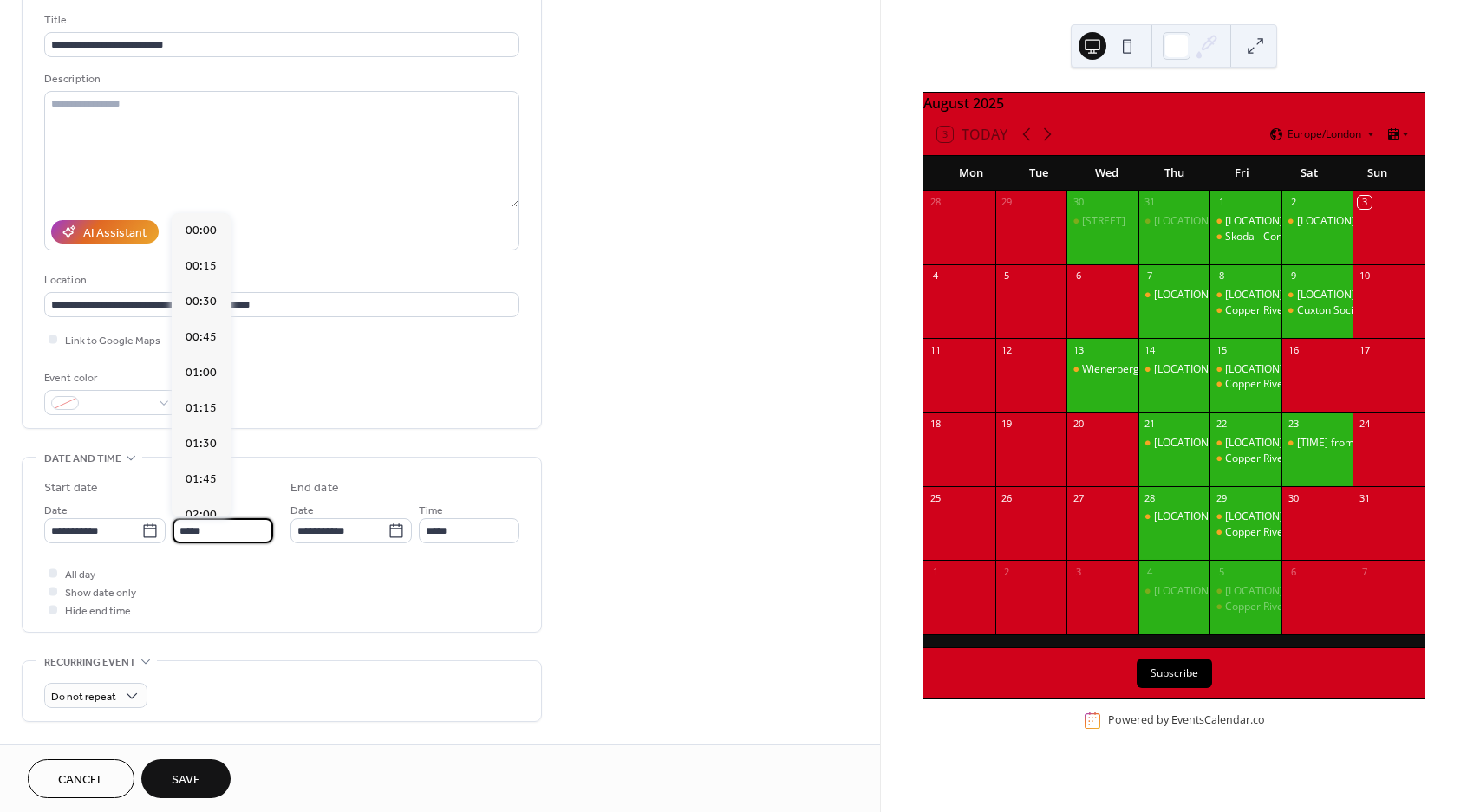 scroll, scrollTop: 1712, scrollLeft: 0, axis: vertical 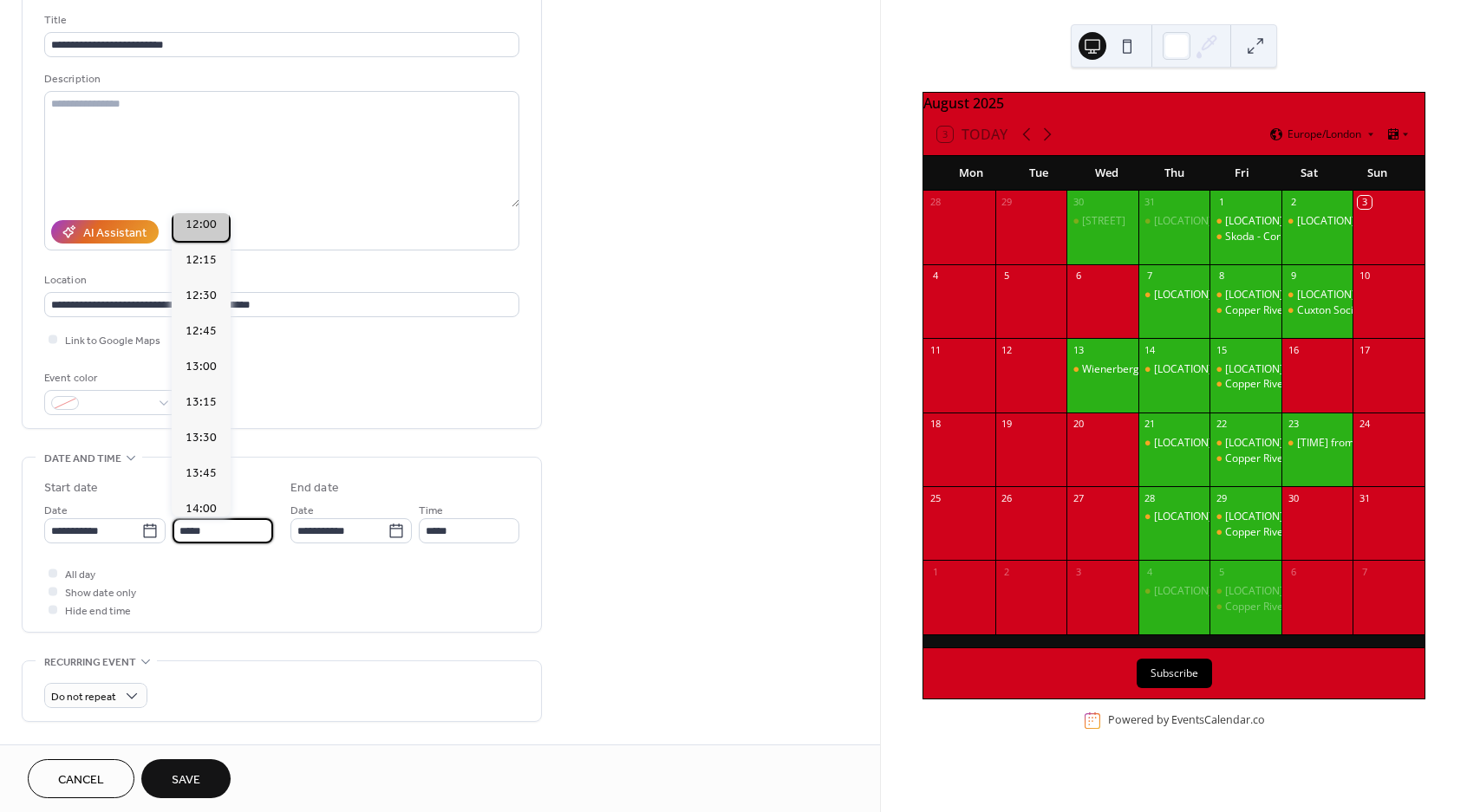 click on "12:00" at bounding box center (201, 224) 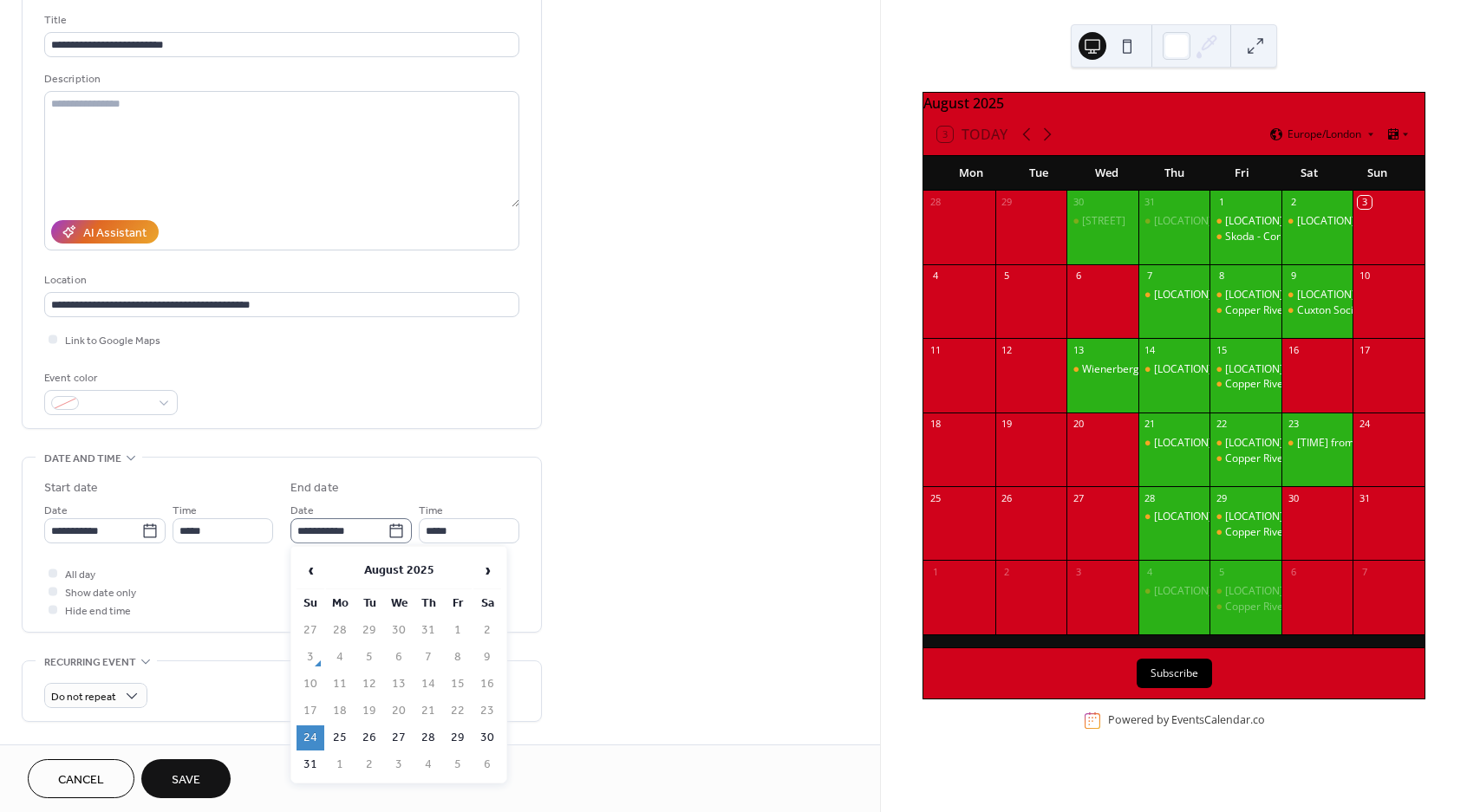 click 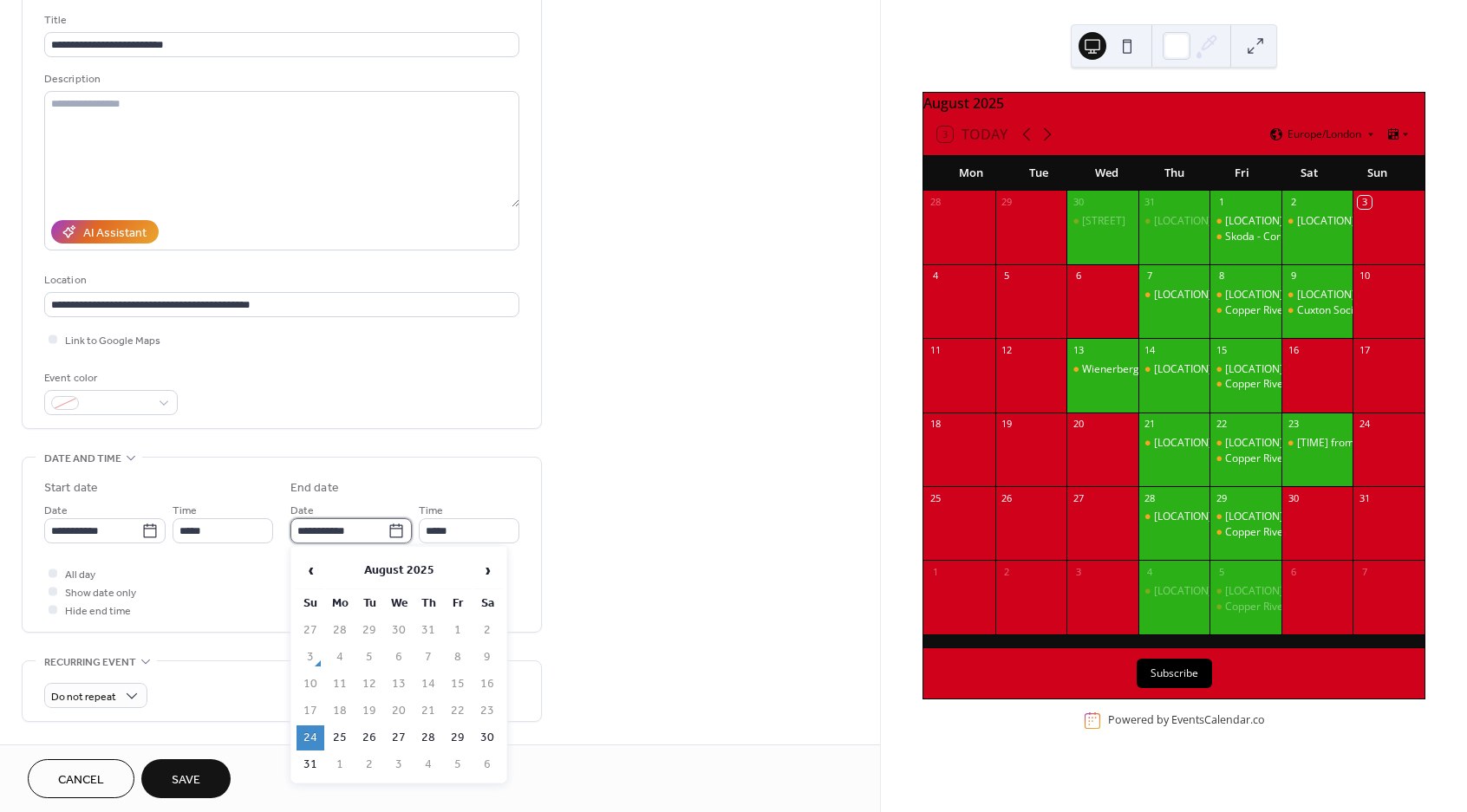 click on "**********" at bounding box center (339, 530) 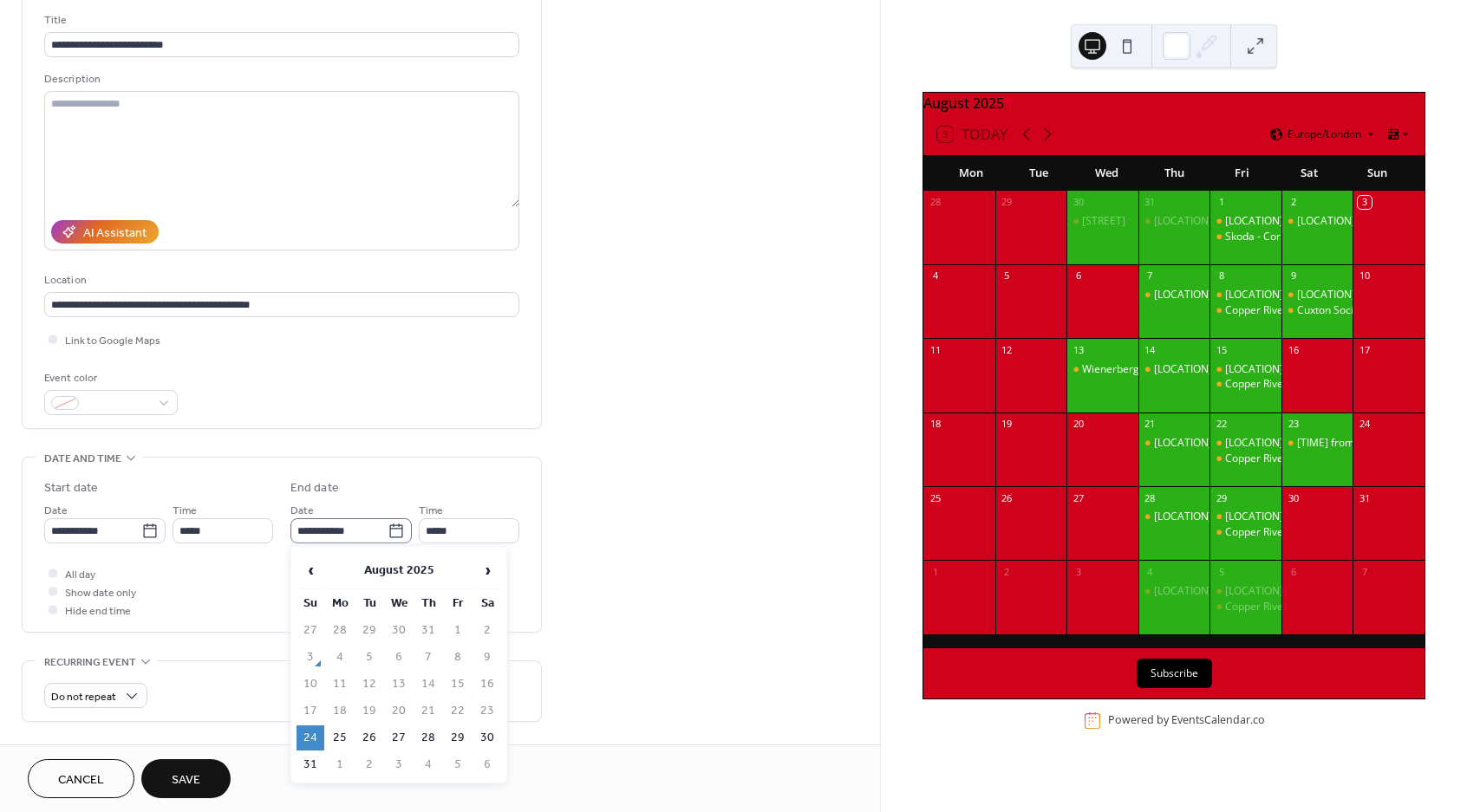 click 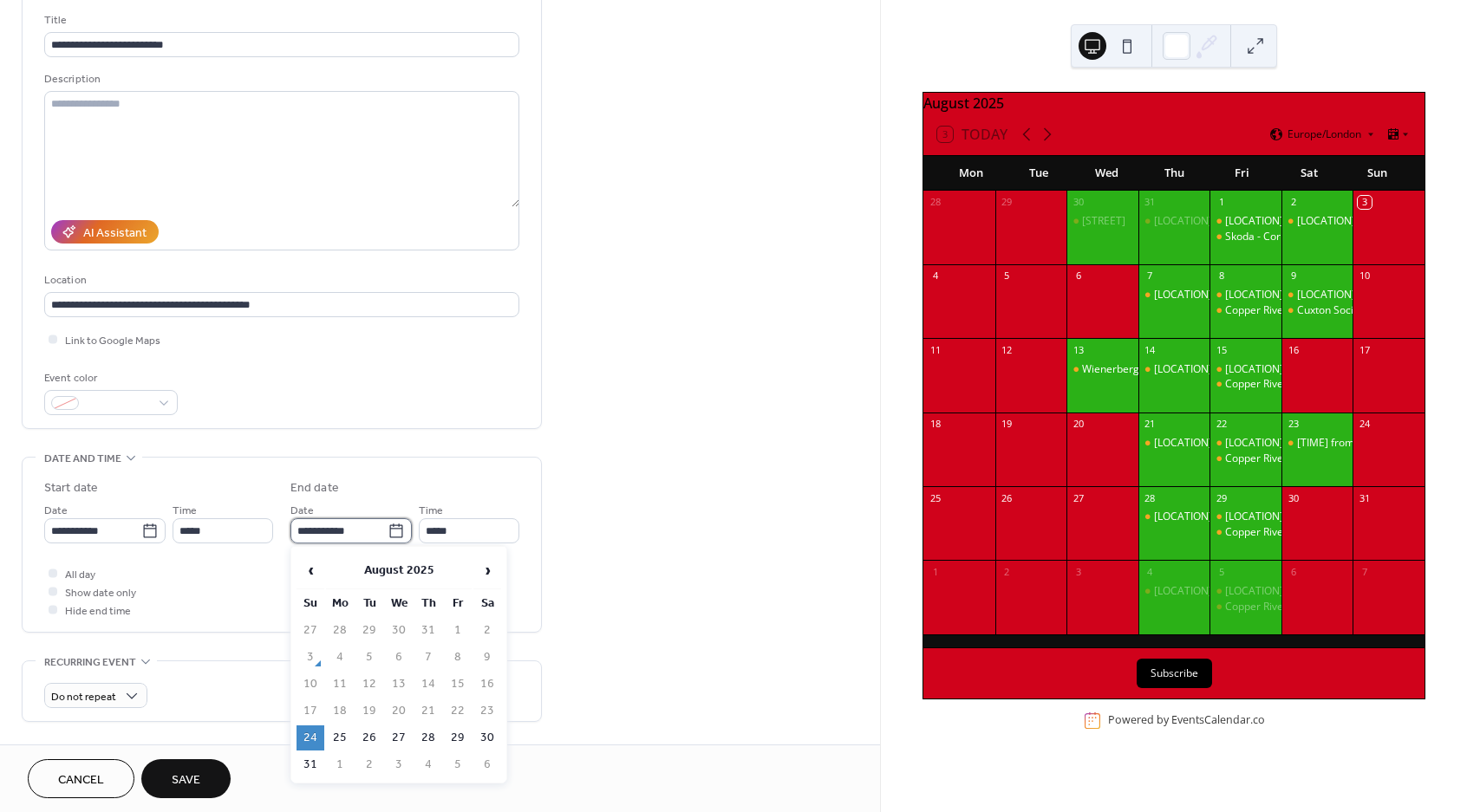 click on "**********" at bounding box center [339, 530] 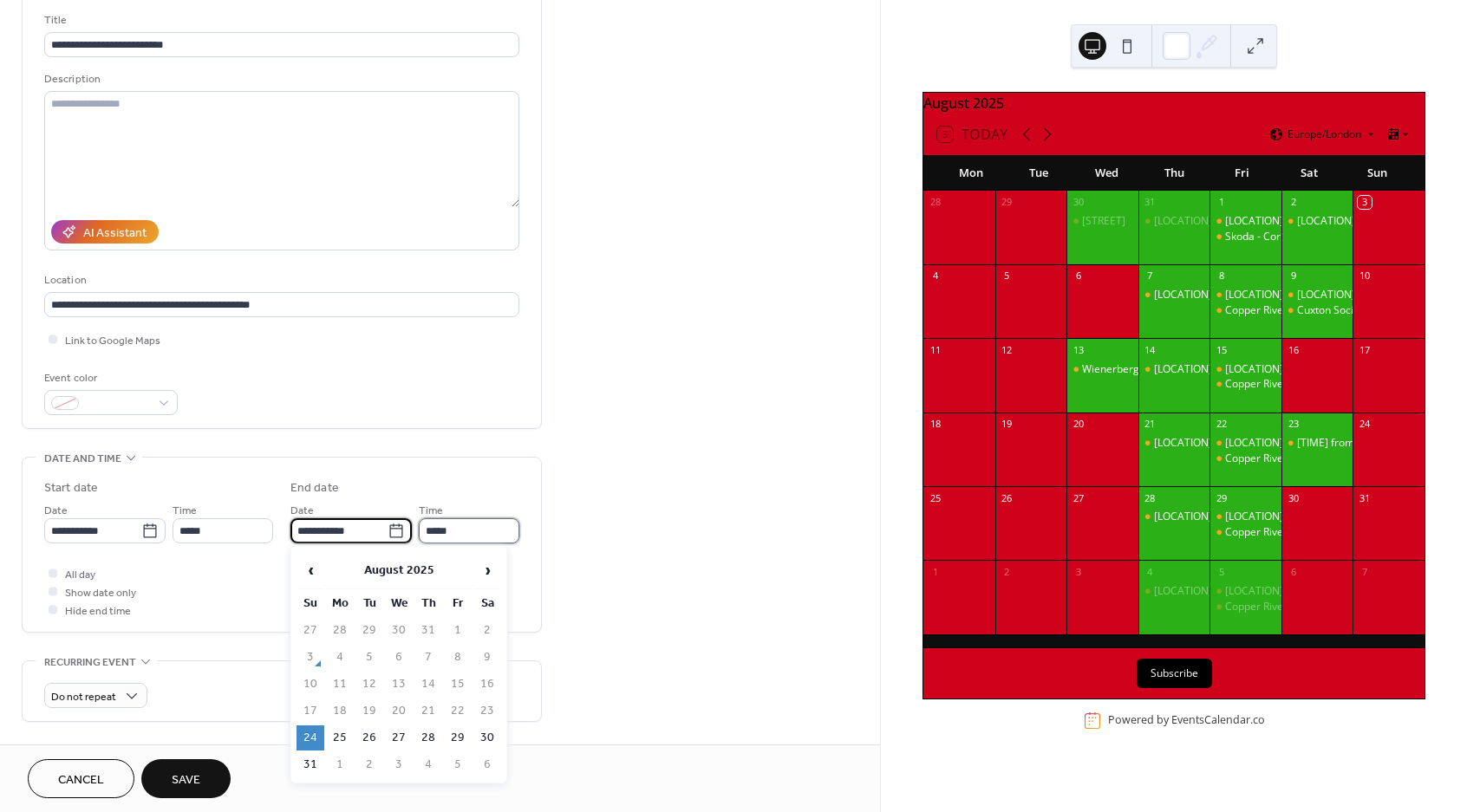 click on "*****" at bounding box center [469, 530] 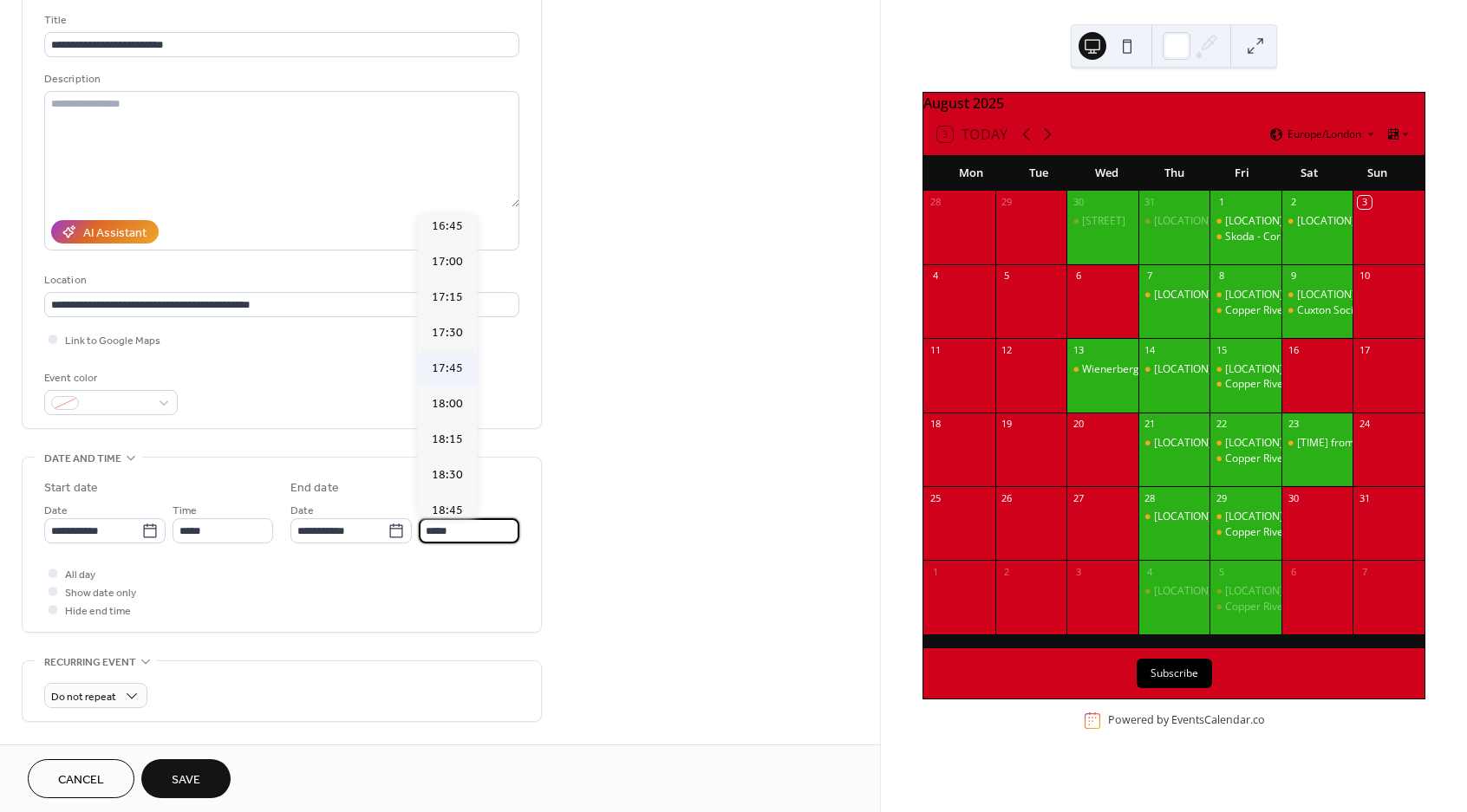 scroll, scrollTop: 650, scrollLeft: 0, axis: vertical 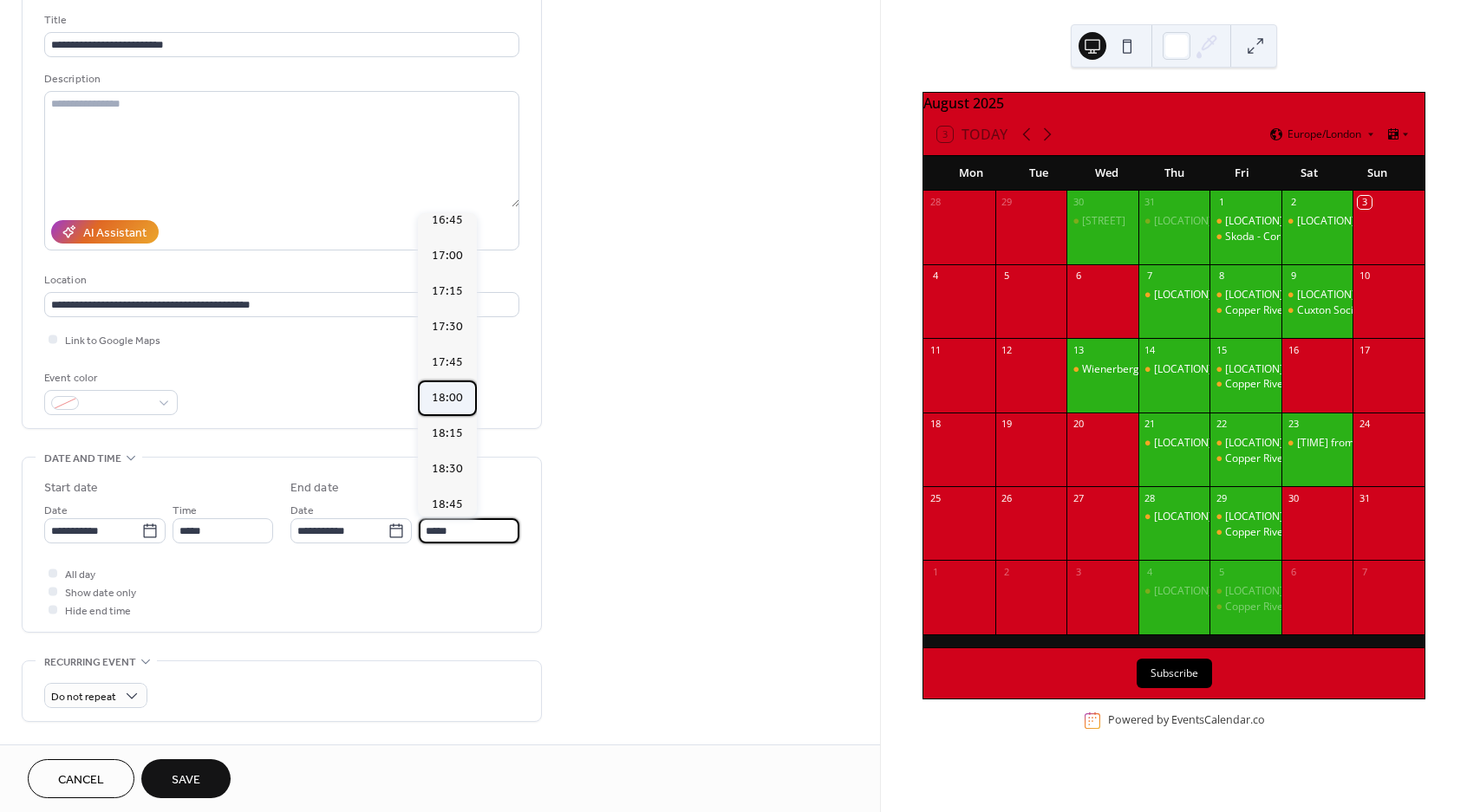 click on "18:00" at bounding box center [447, 398] 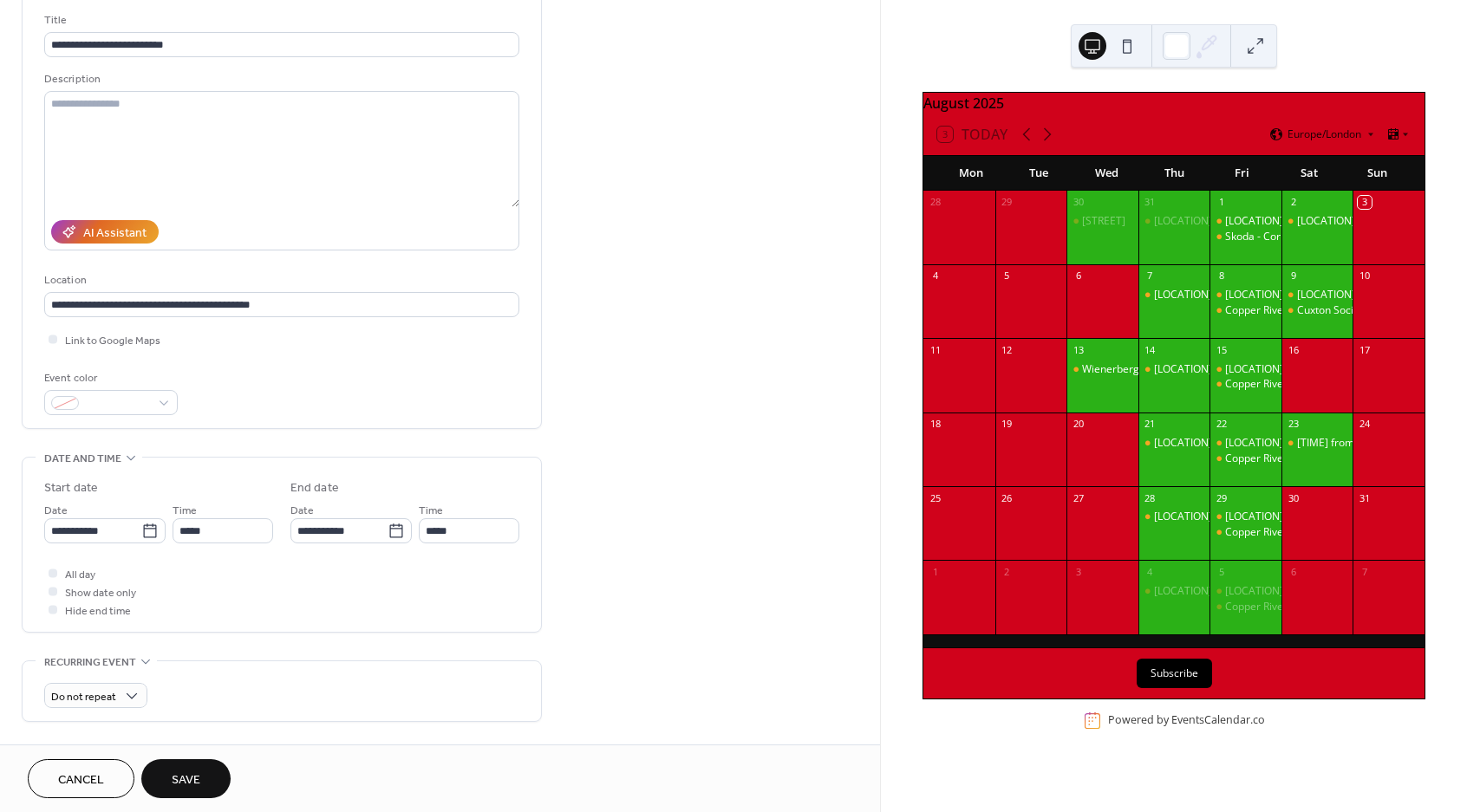 type on "*****" 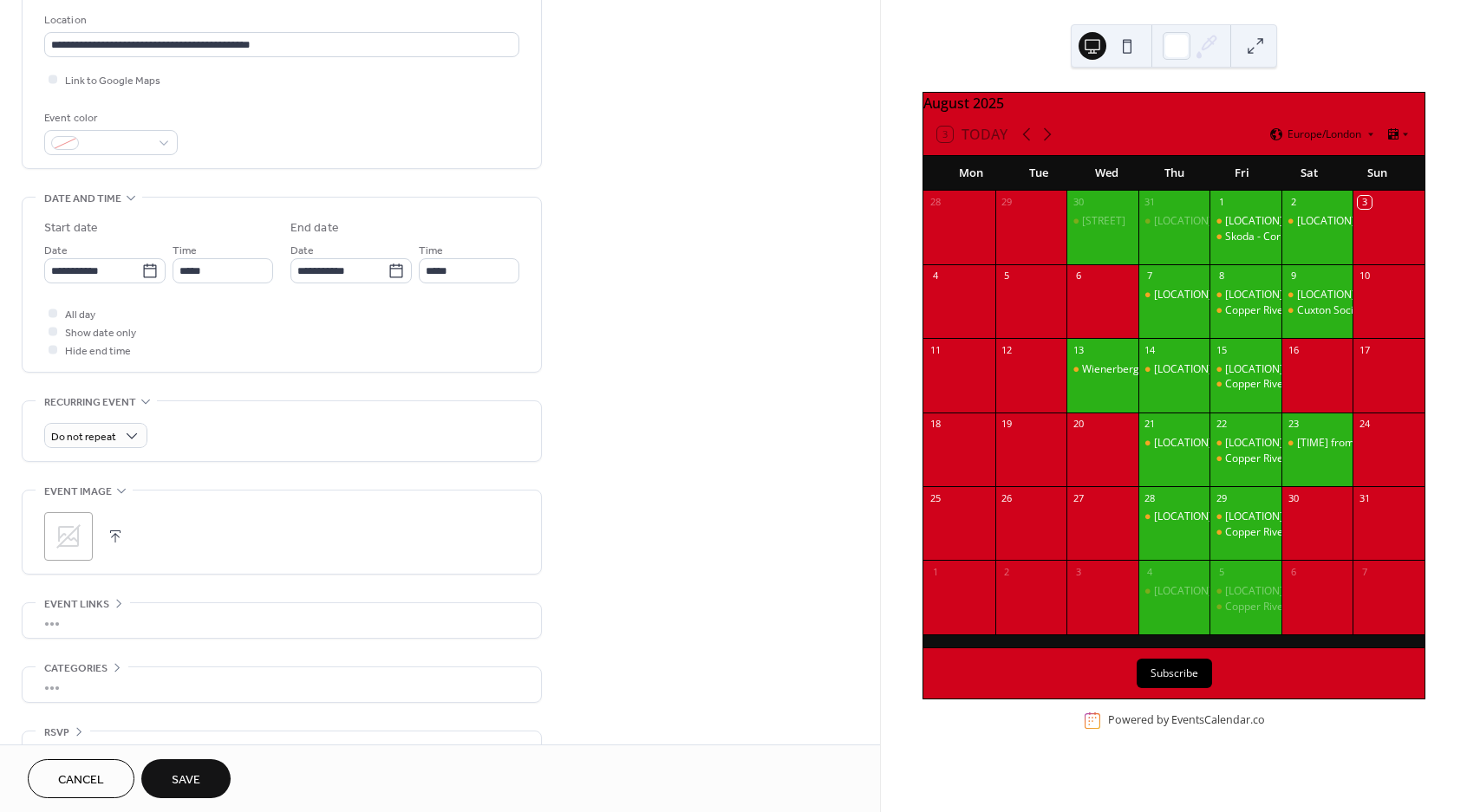 scroll, scrollTop: 406, scrollLeft: 0, axis: vertical 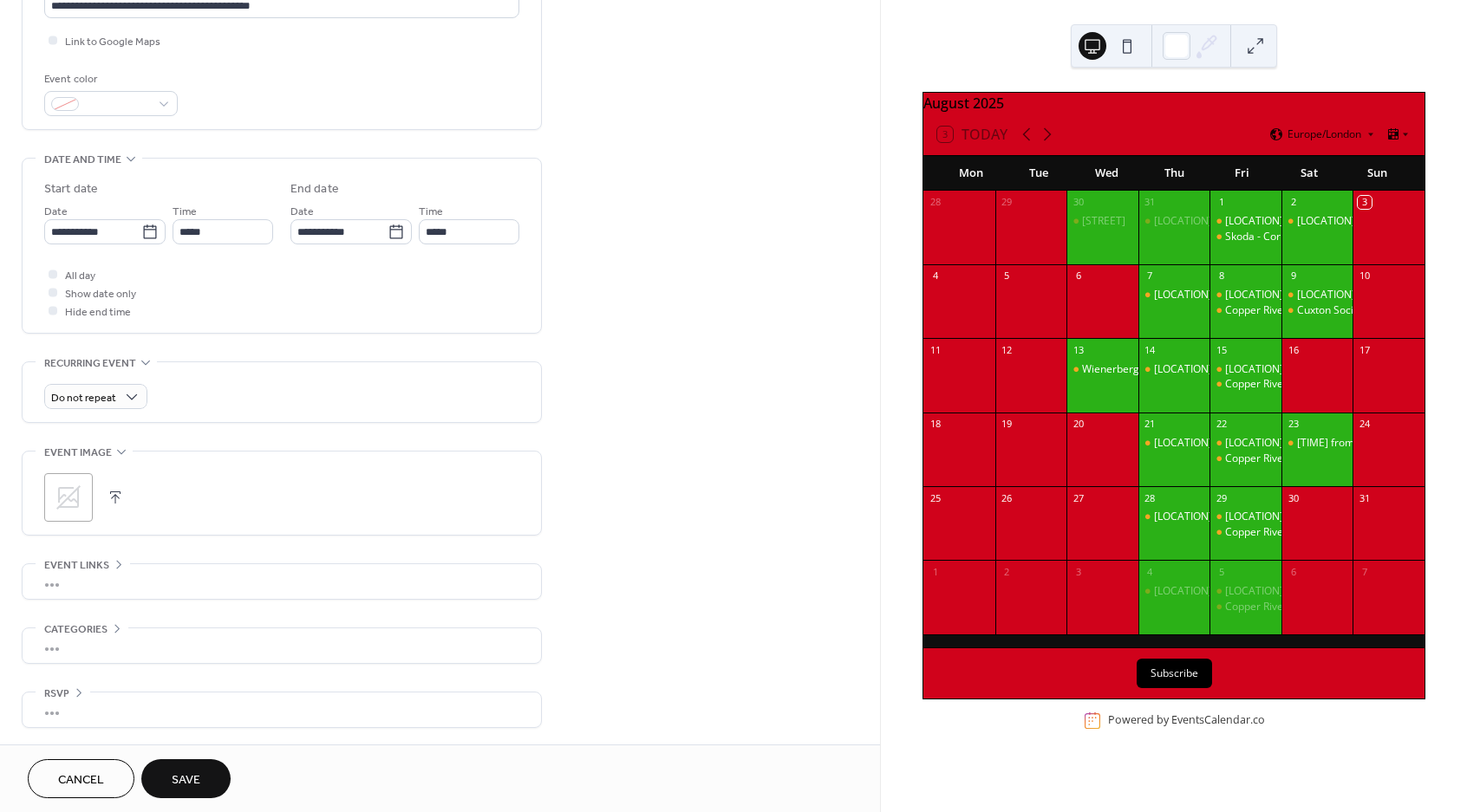 click on "Save" at bounding box center [186, 780] 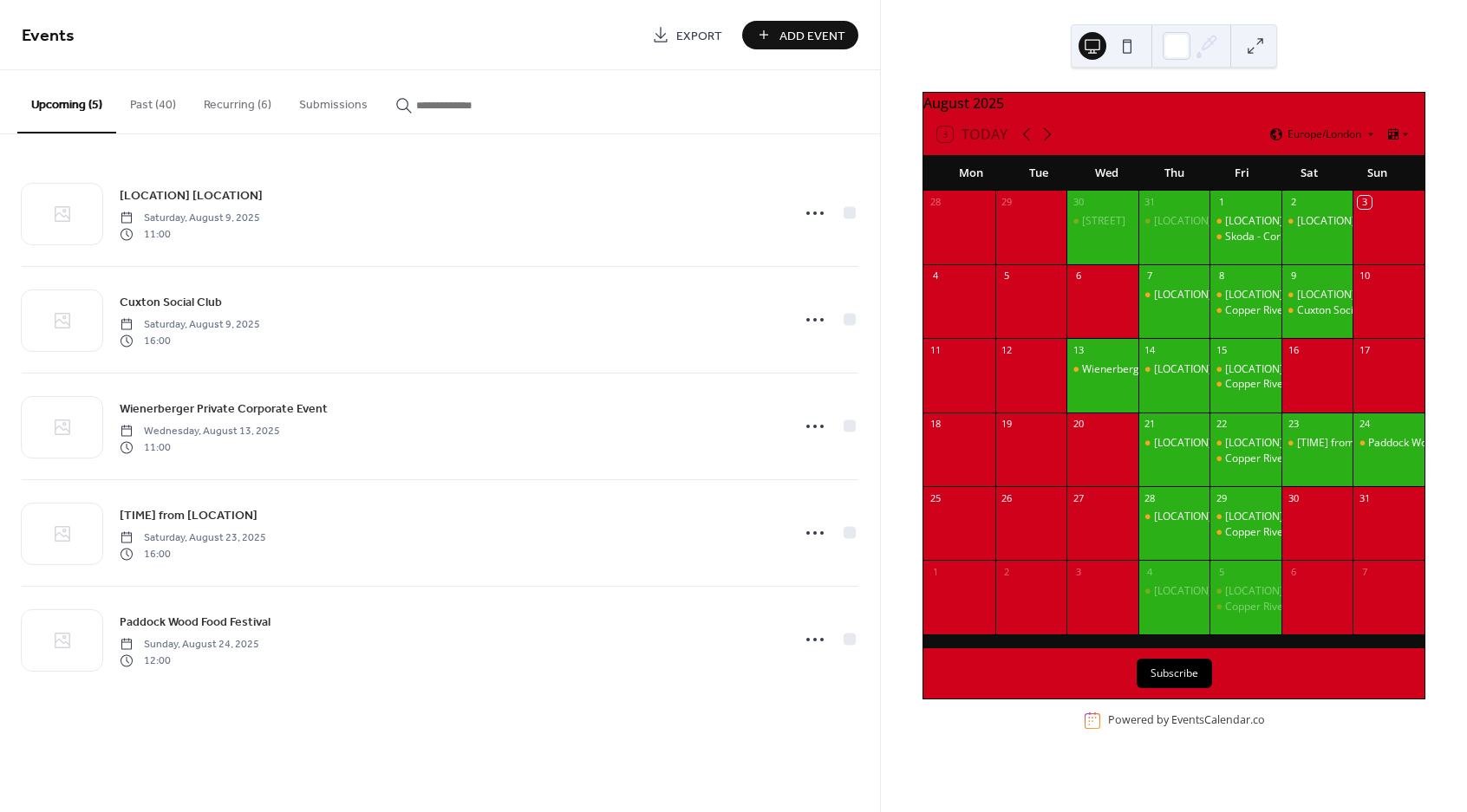 click on "Add Event" at bounding box center (812, 36) 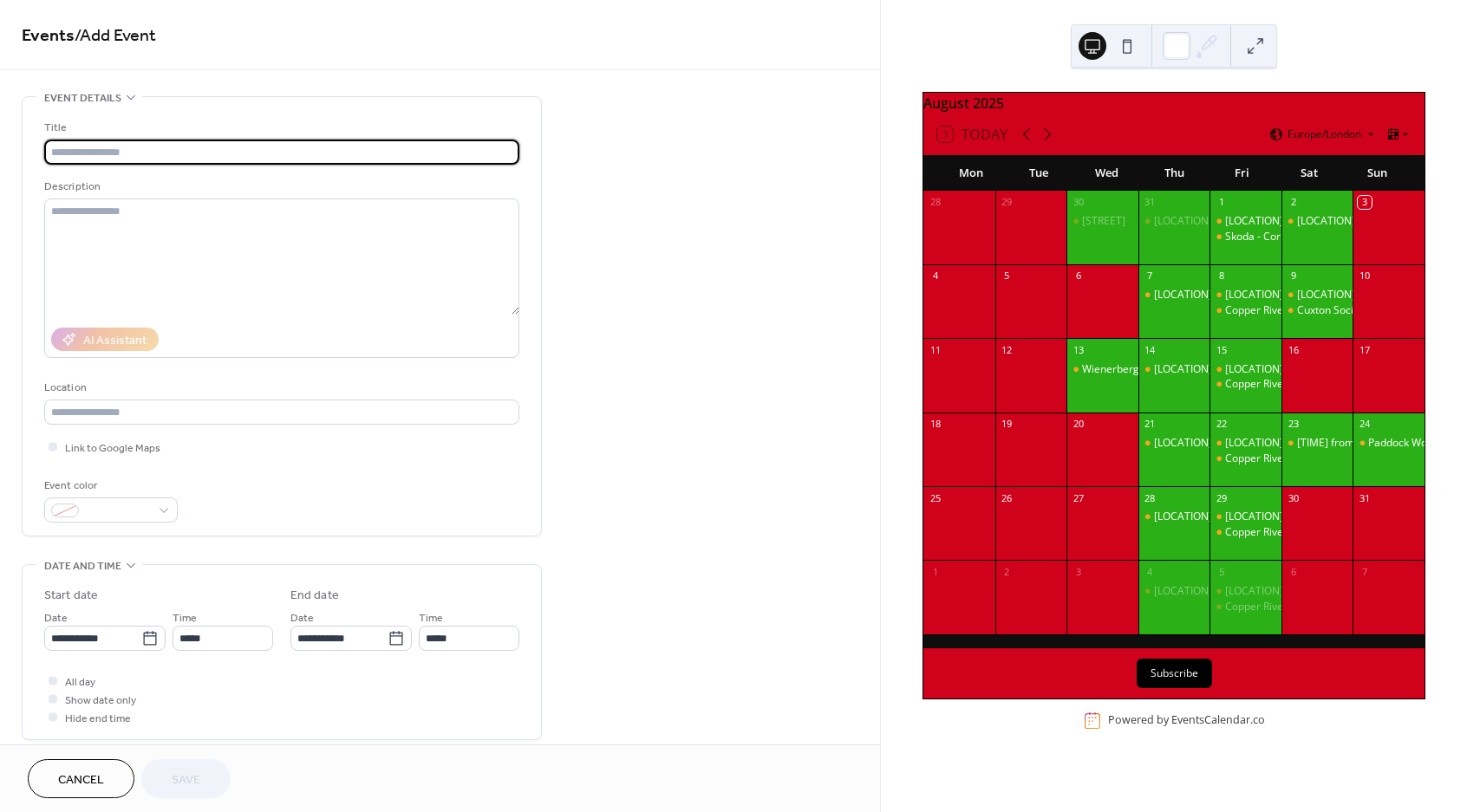 click at bounding box center [282, 152] 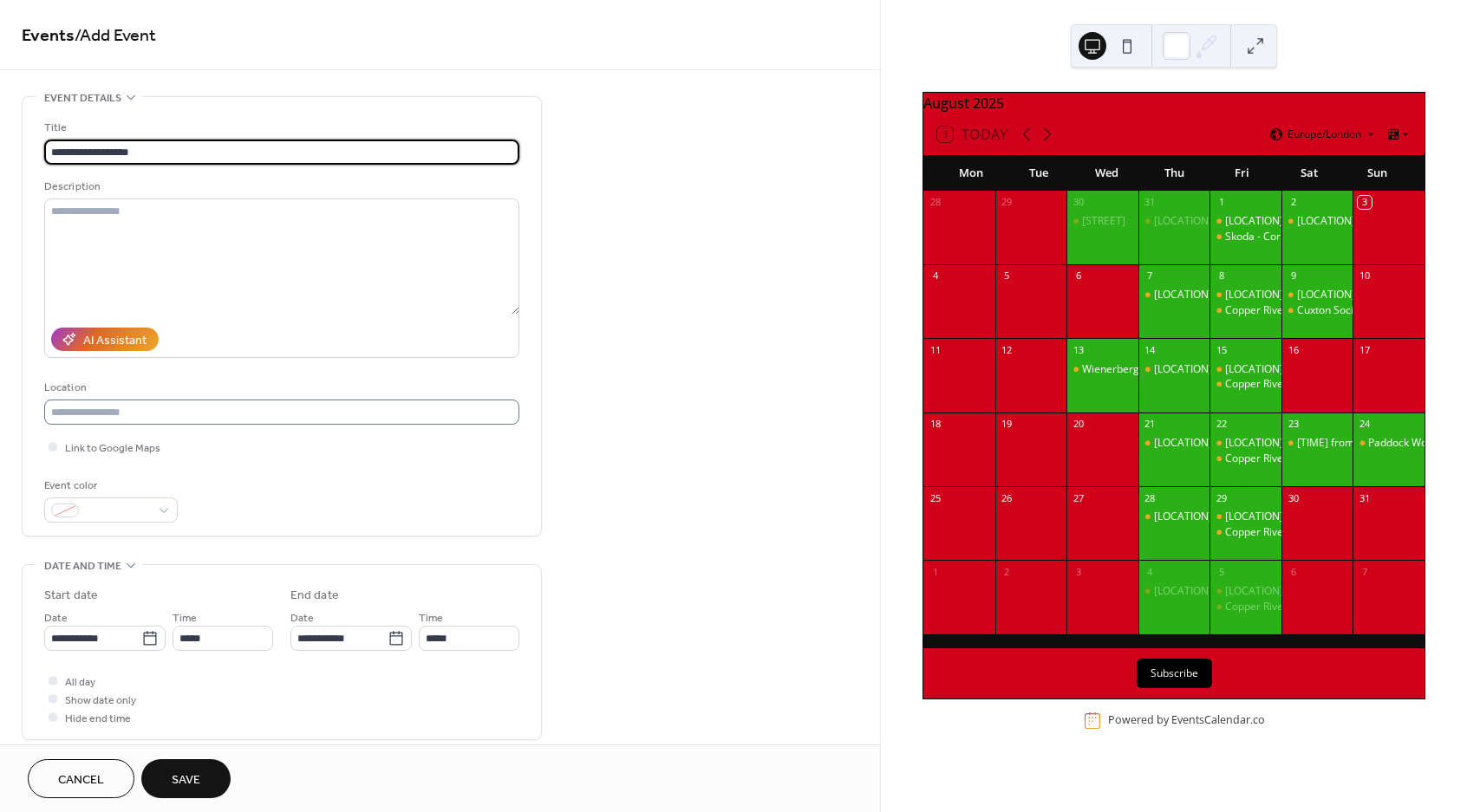 type on "**********" 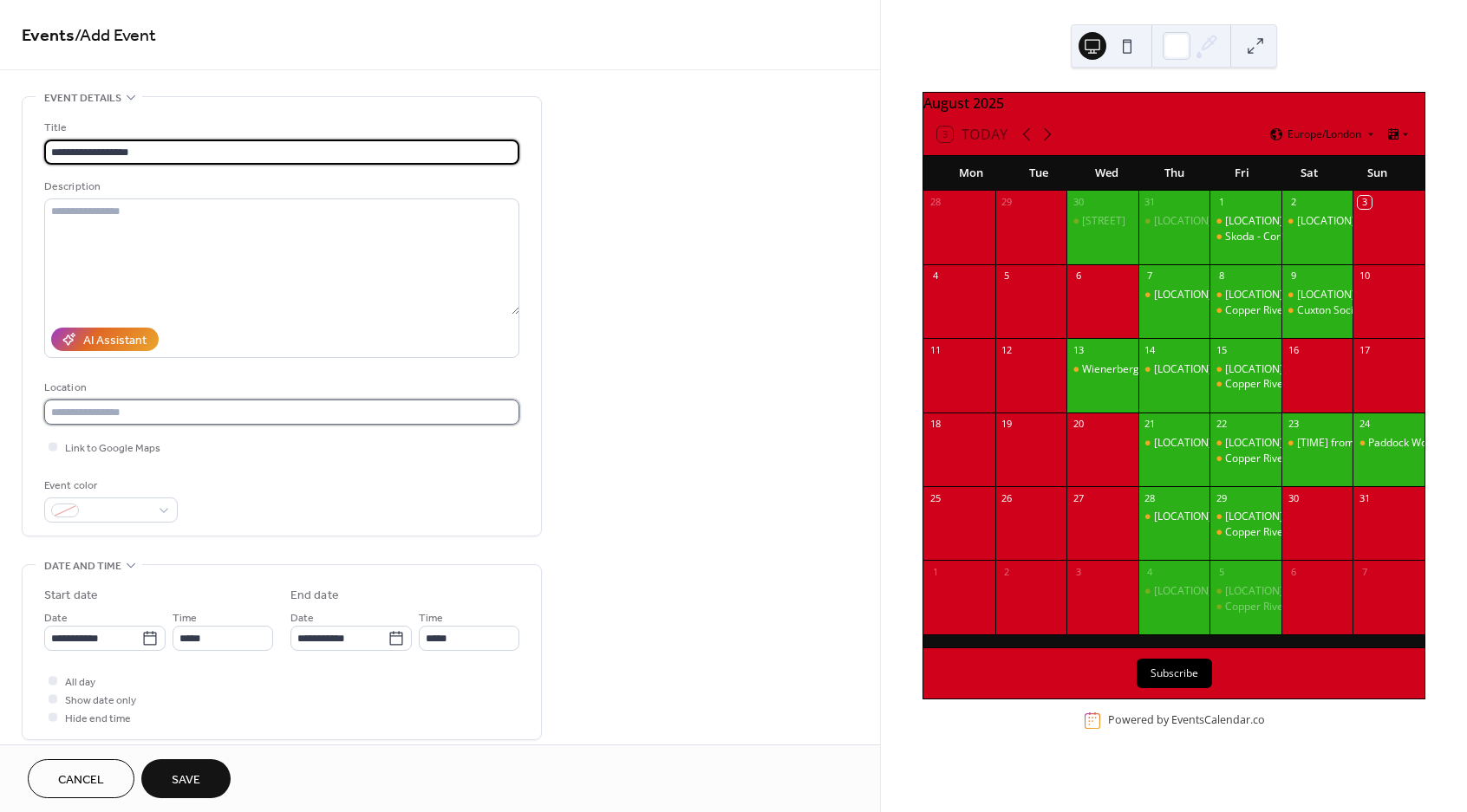 click at bounding box center [282, 412] 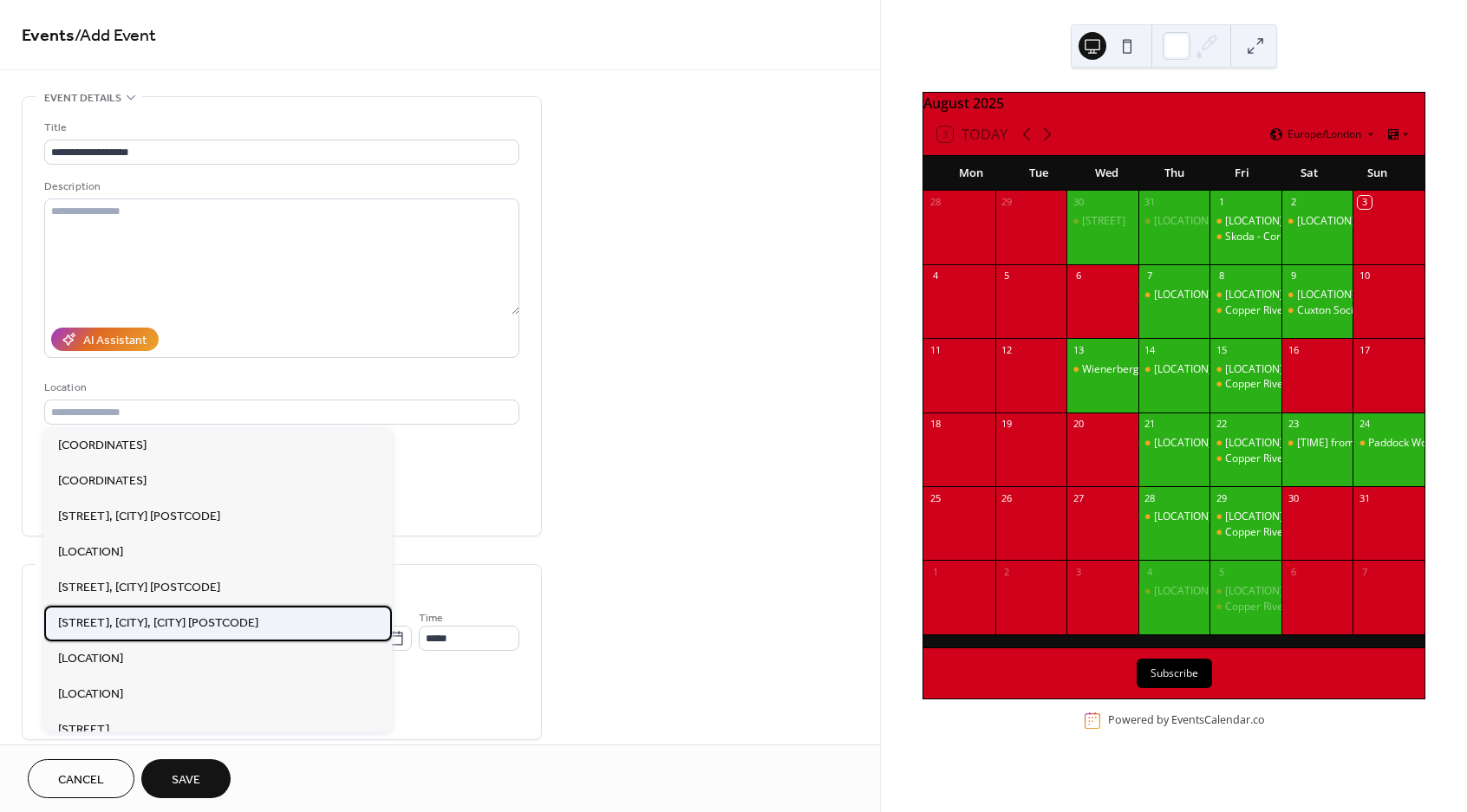 click on "[STREET], [CITY], [CITY] [POSTCODE]" at bounding box center [158, 622] 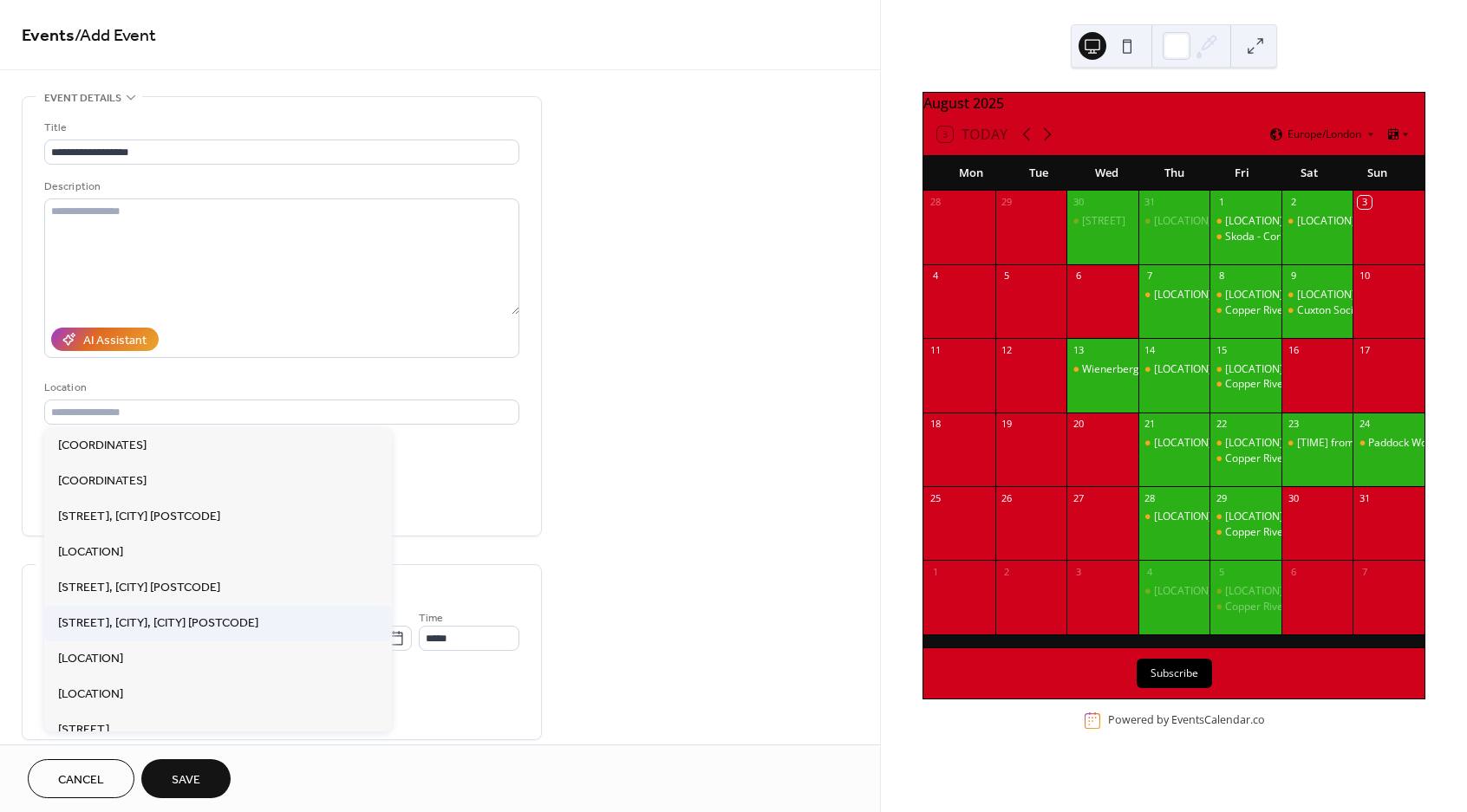 type on "**********" 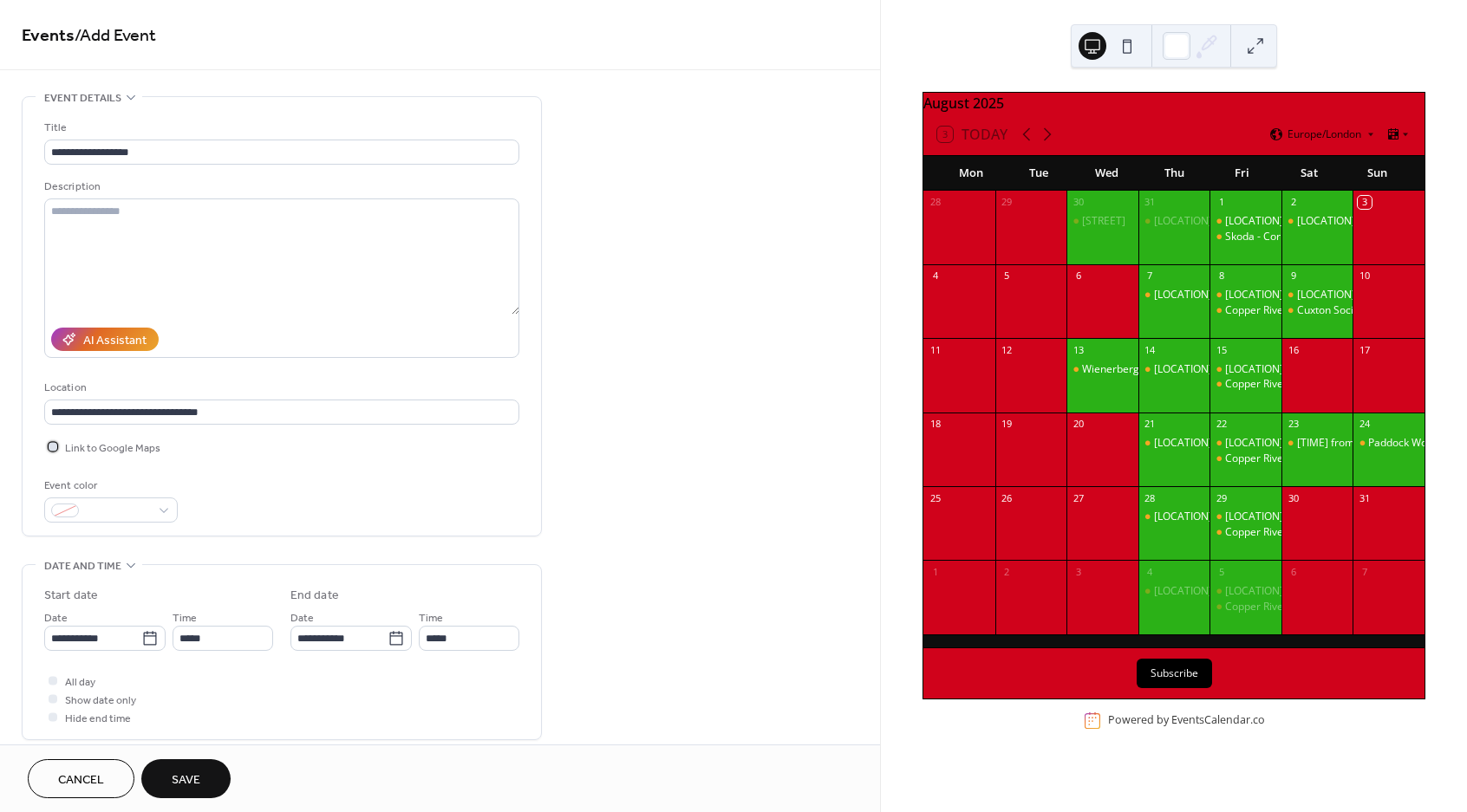 click at bounding box center (53, 446) 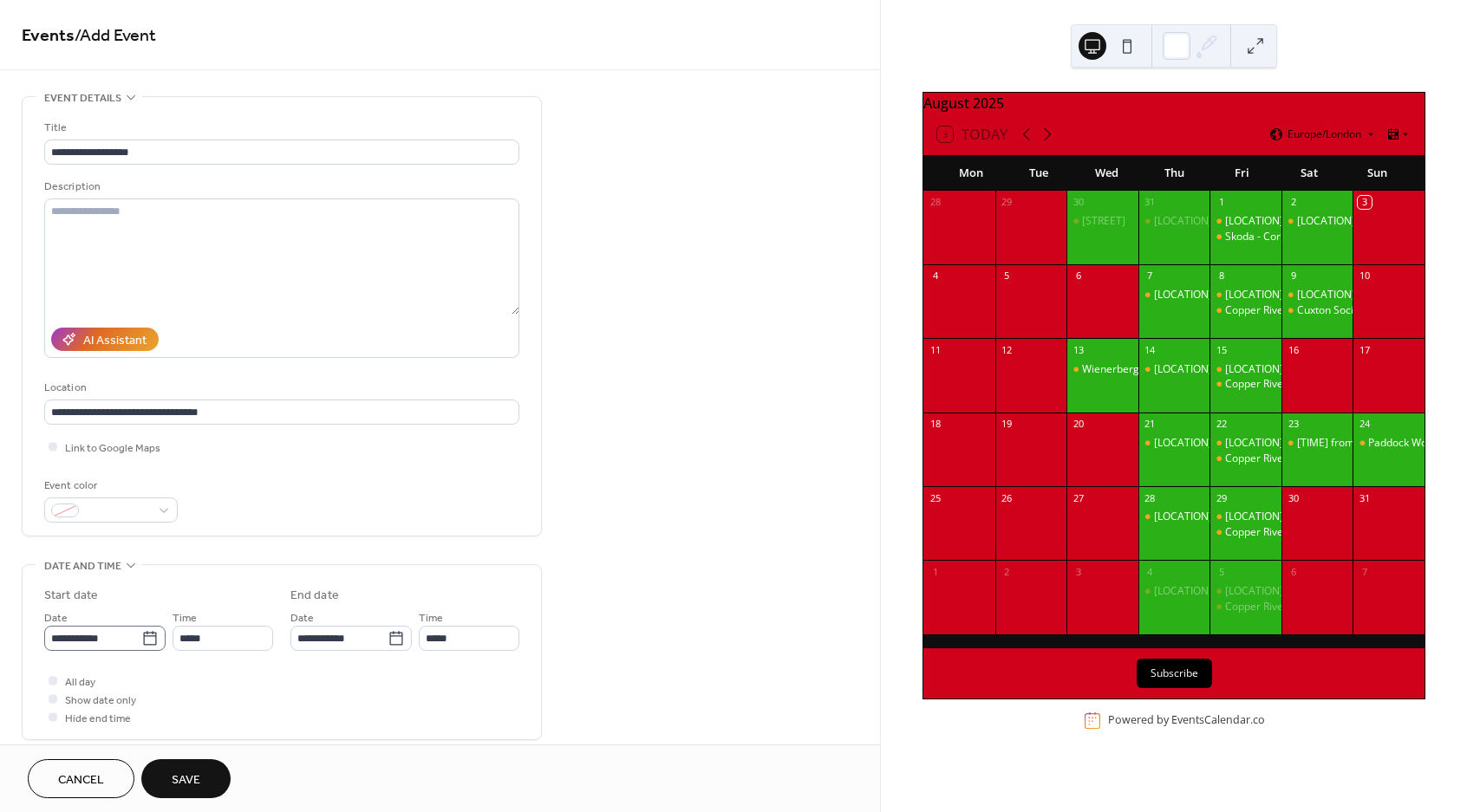 click 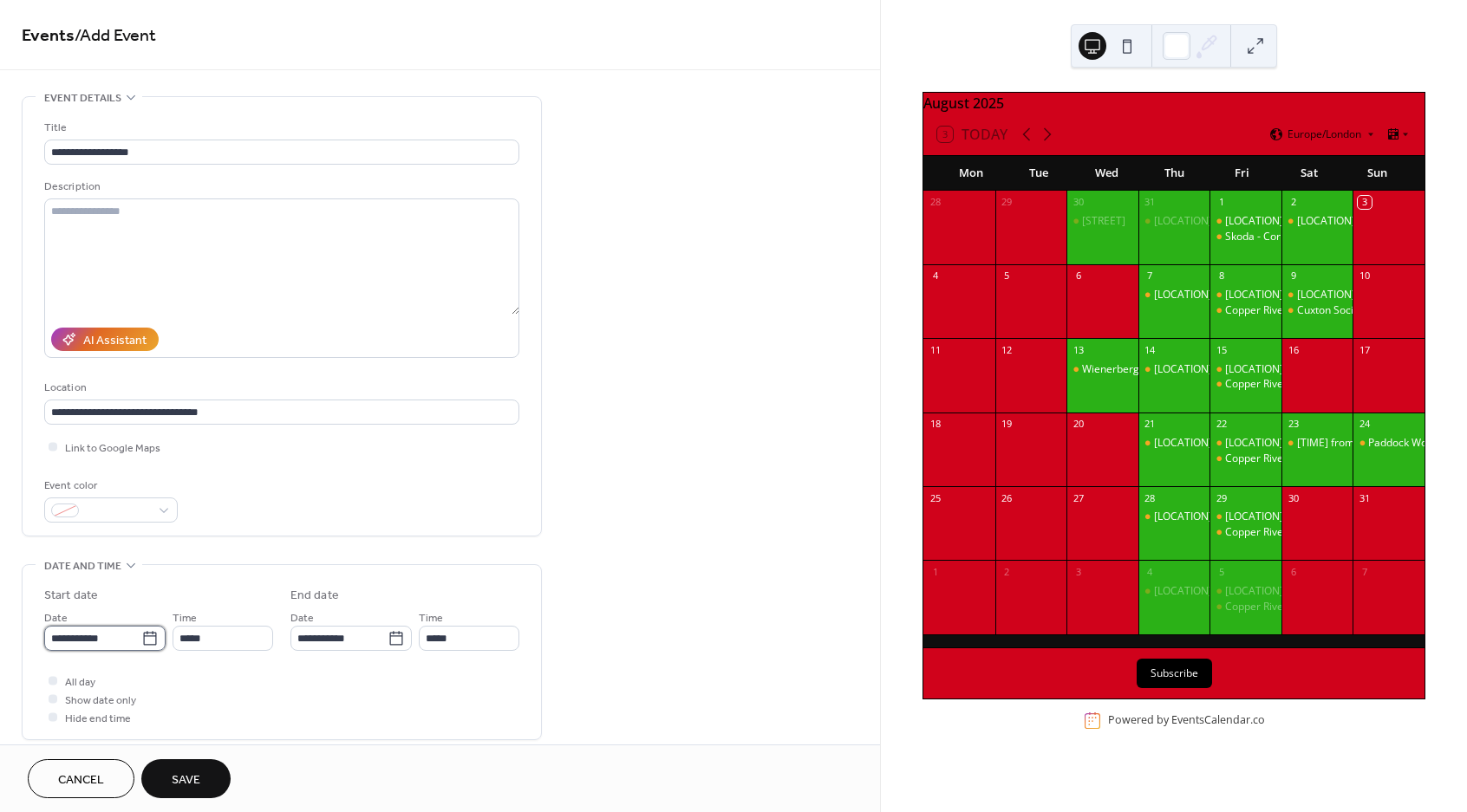 click on "**********" at bounding box center [93, 638] 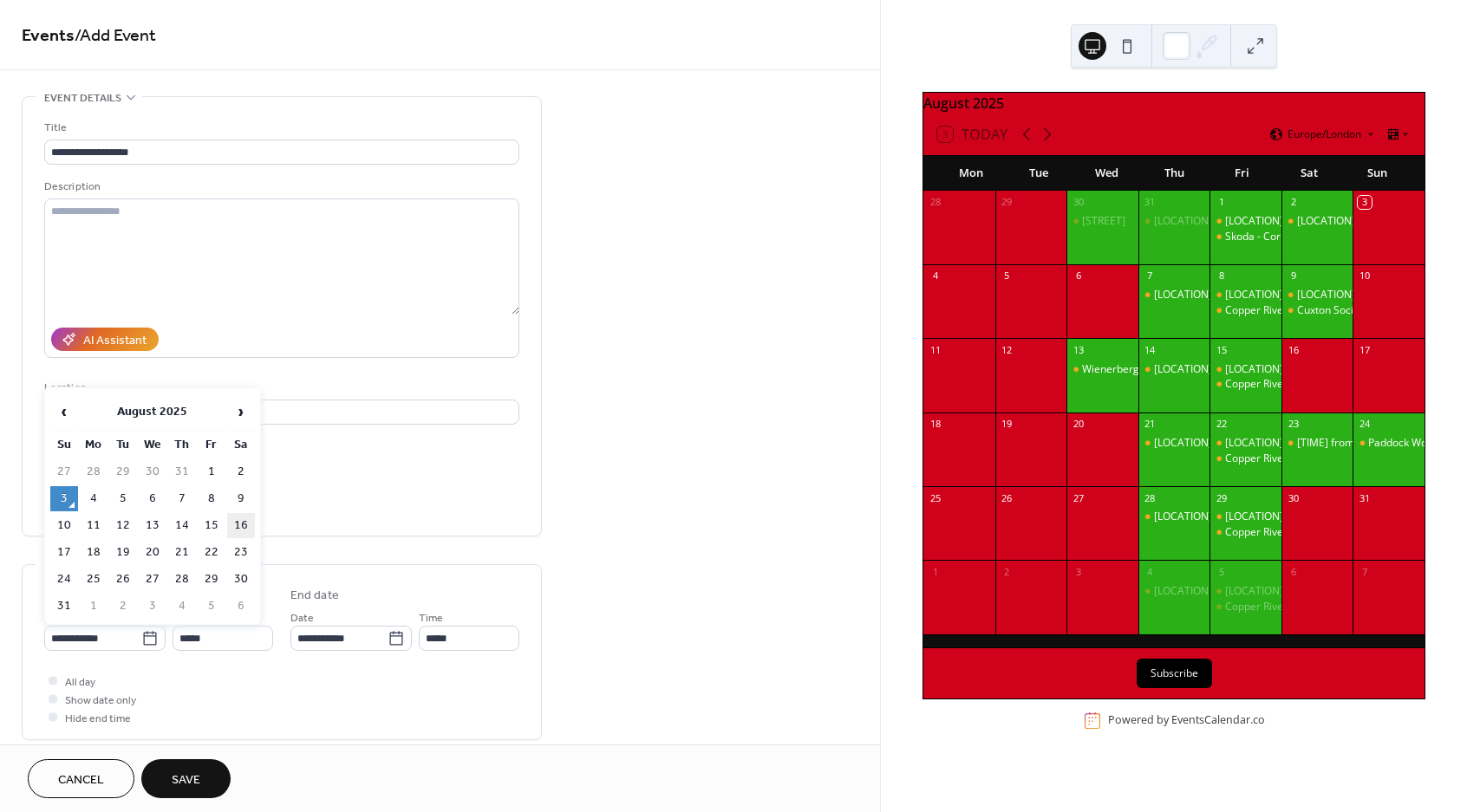 click on "16" at bounding box center (241, 525) 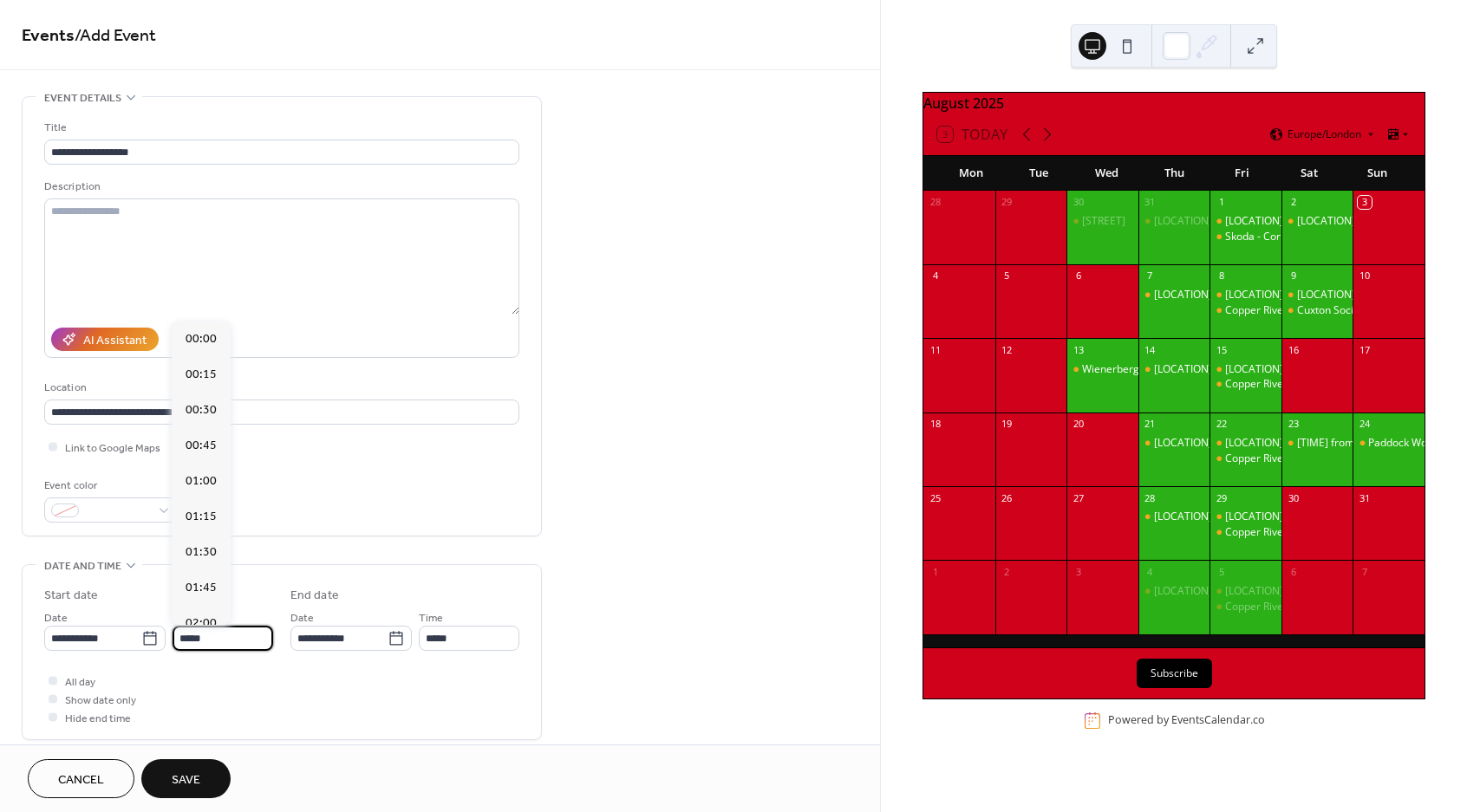 click on "*****" at bounding box center [223, 638] 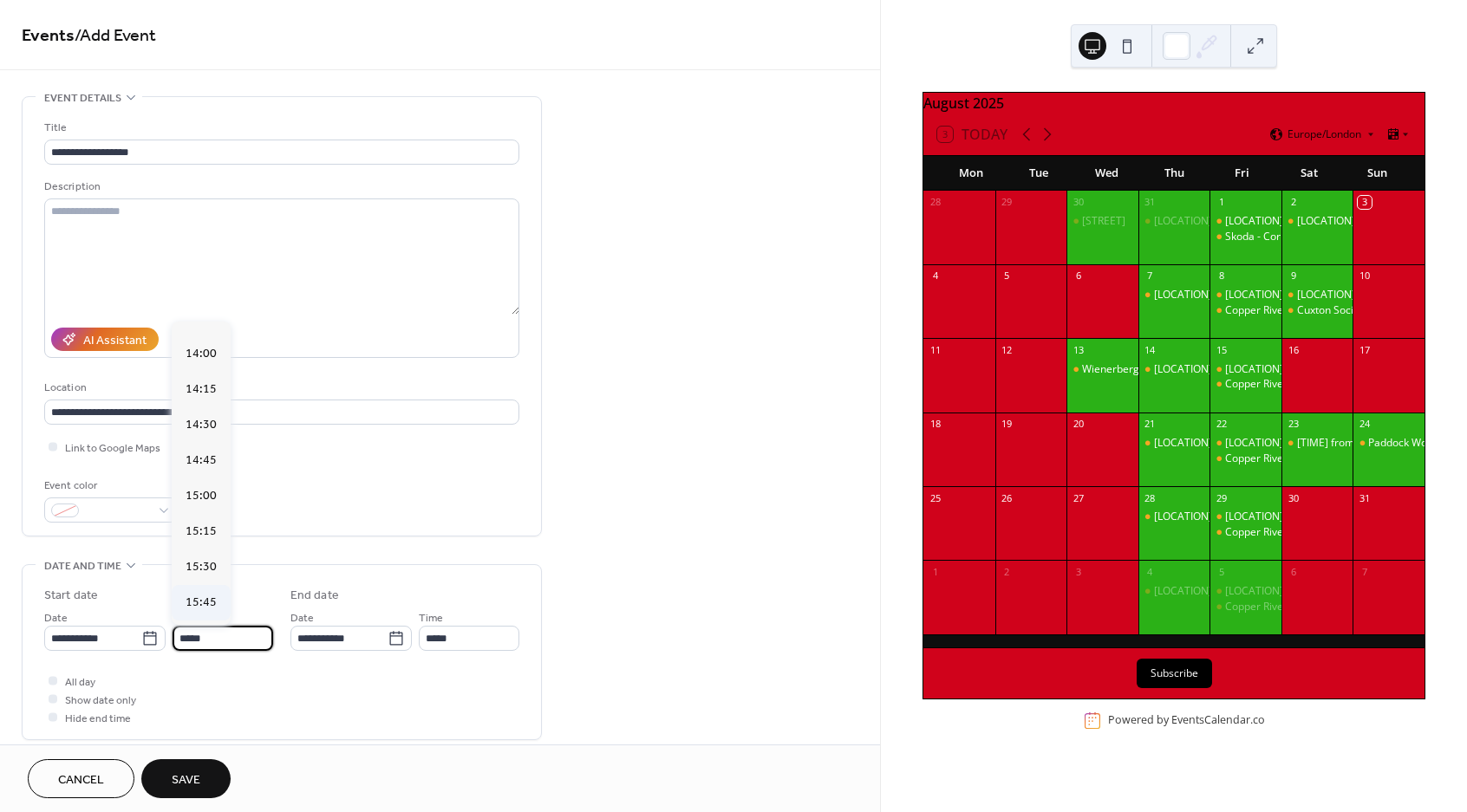 scroll, scrollTop: 2036, scrollLeft: 0, axis: vertical 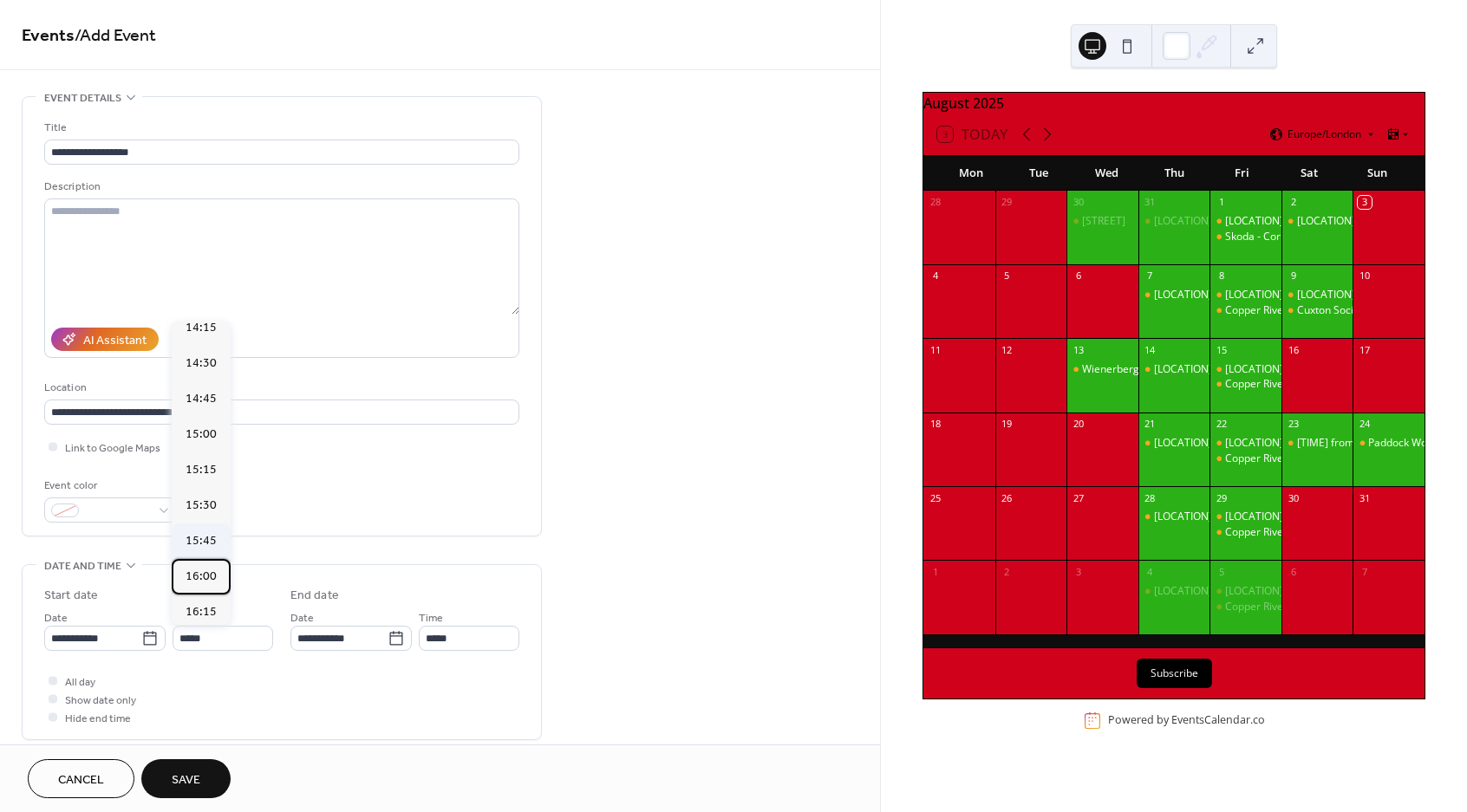 click on "16:00" at bounding box center (201, 576) 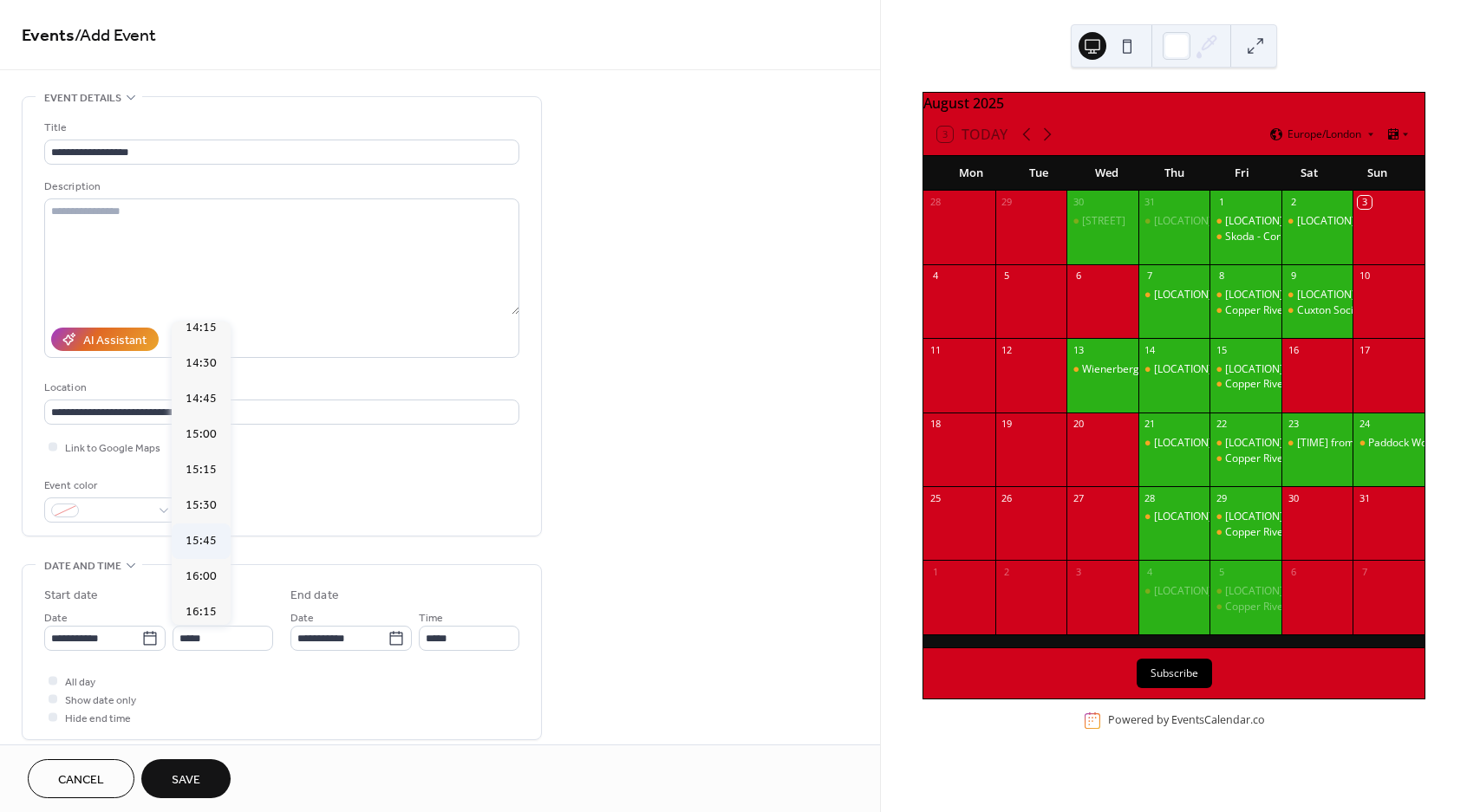 type on "*****" 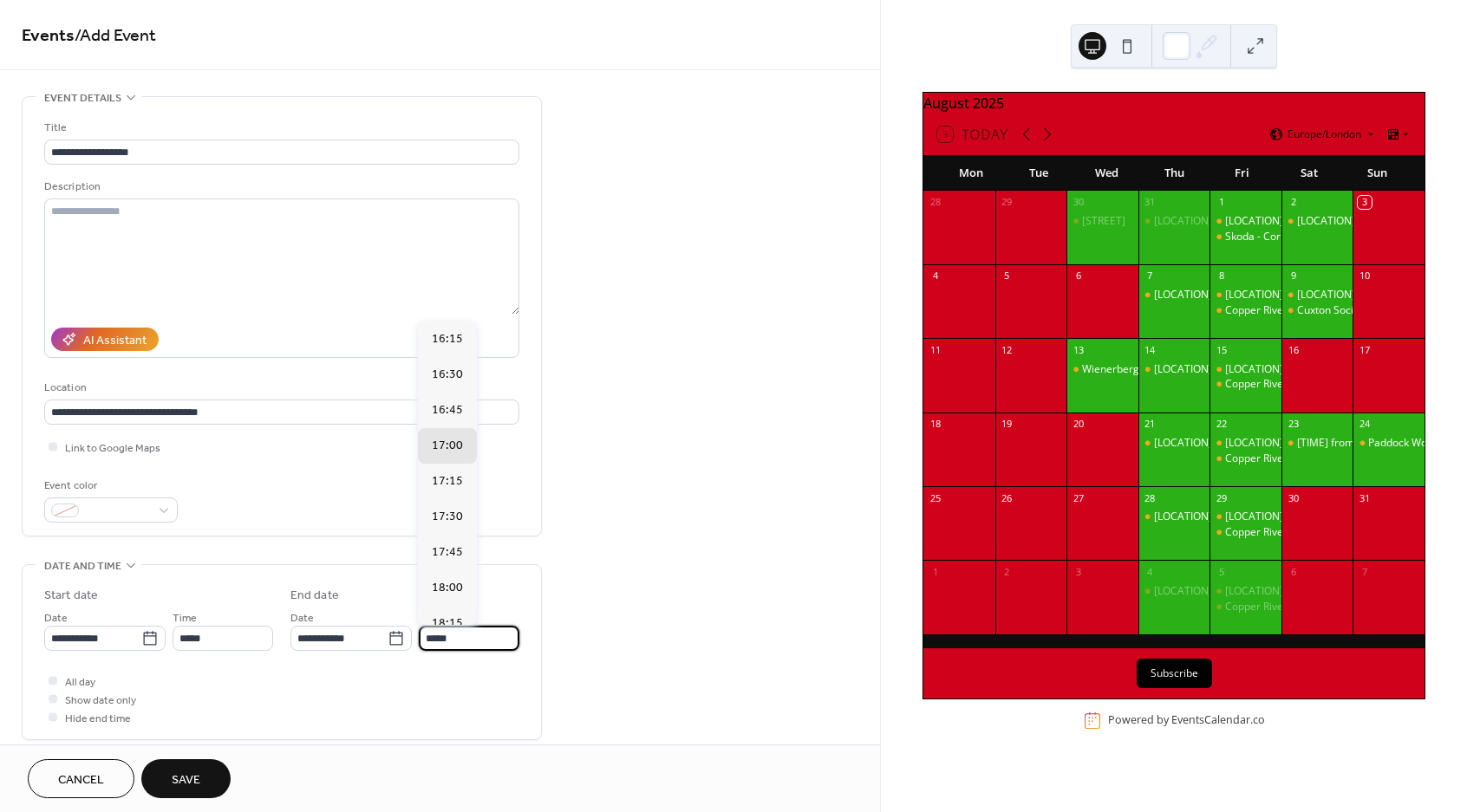 click on "*****" at bounding box center [469, 638] 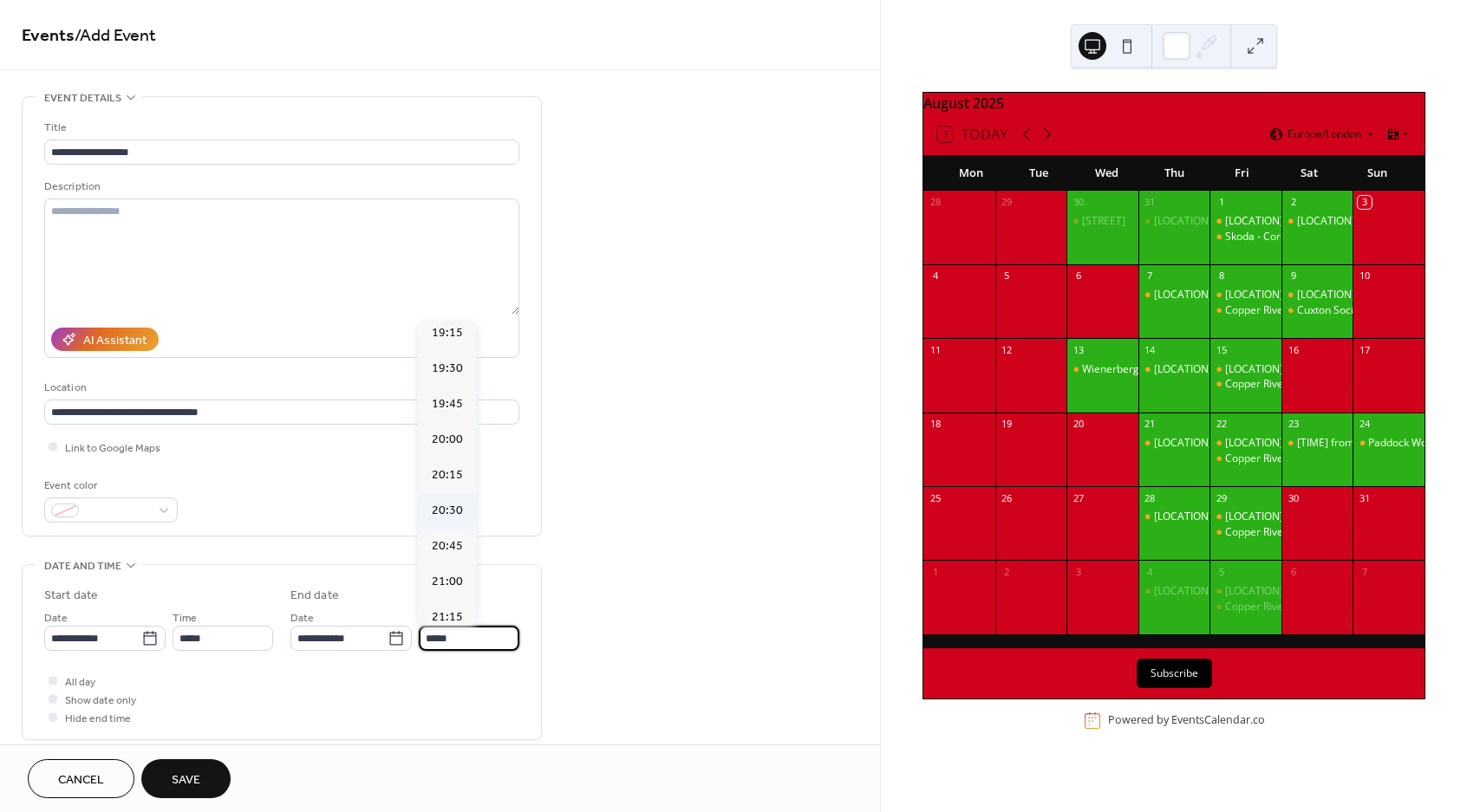 scroll, scrollTop: 432, scrollLeft: 0, axis: vertical 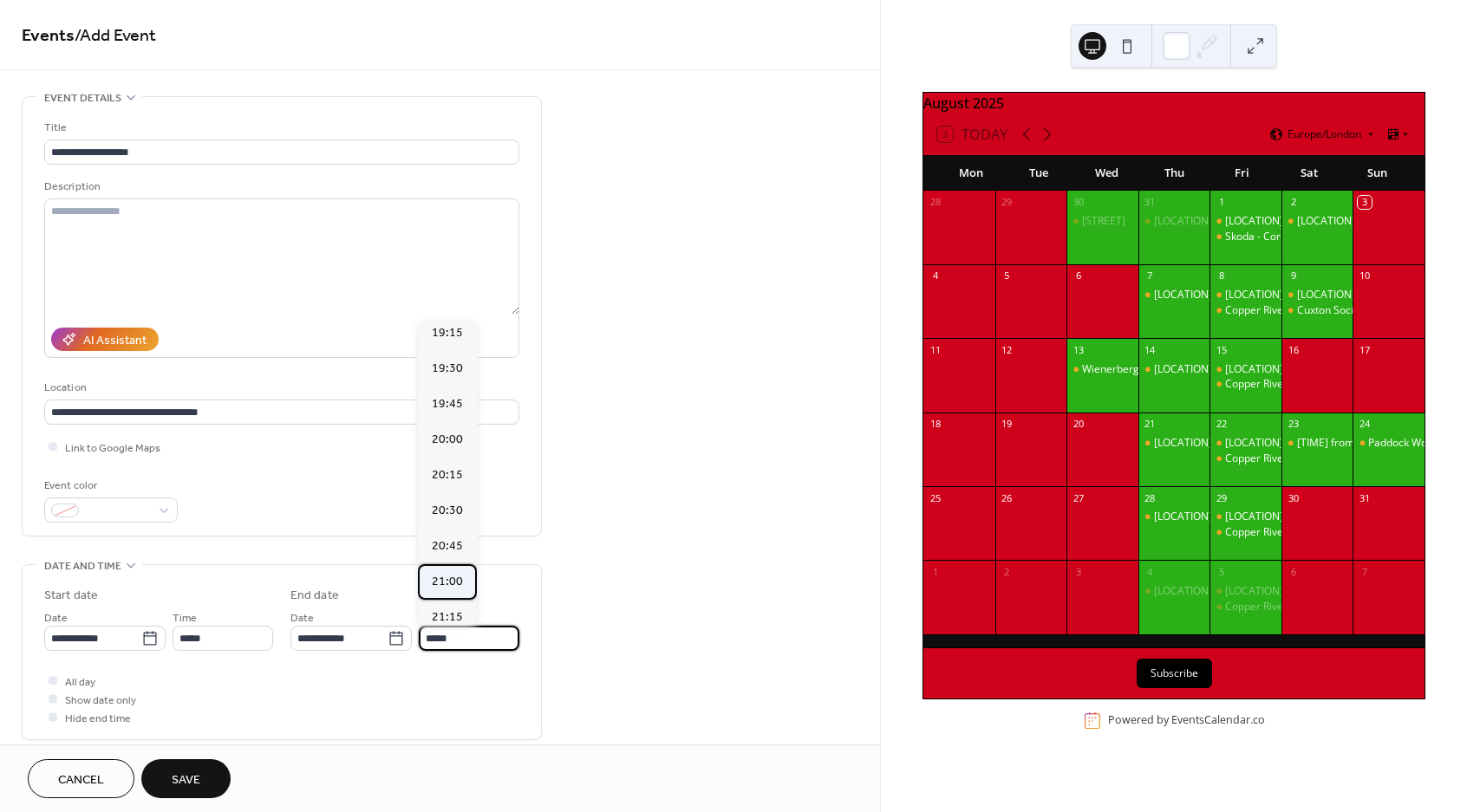 click on "21:00" at bounding box center [447, 581] 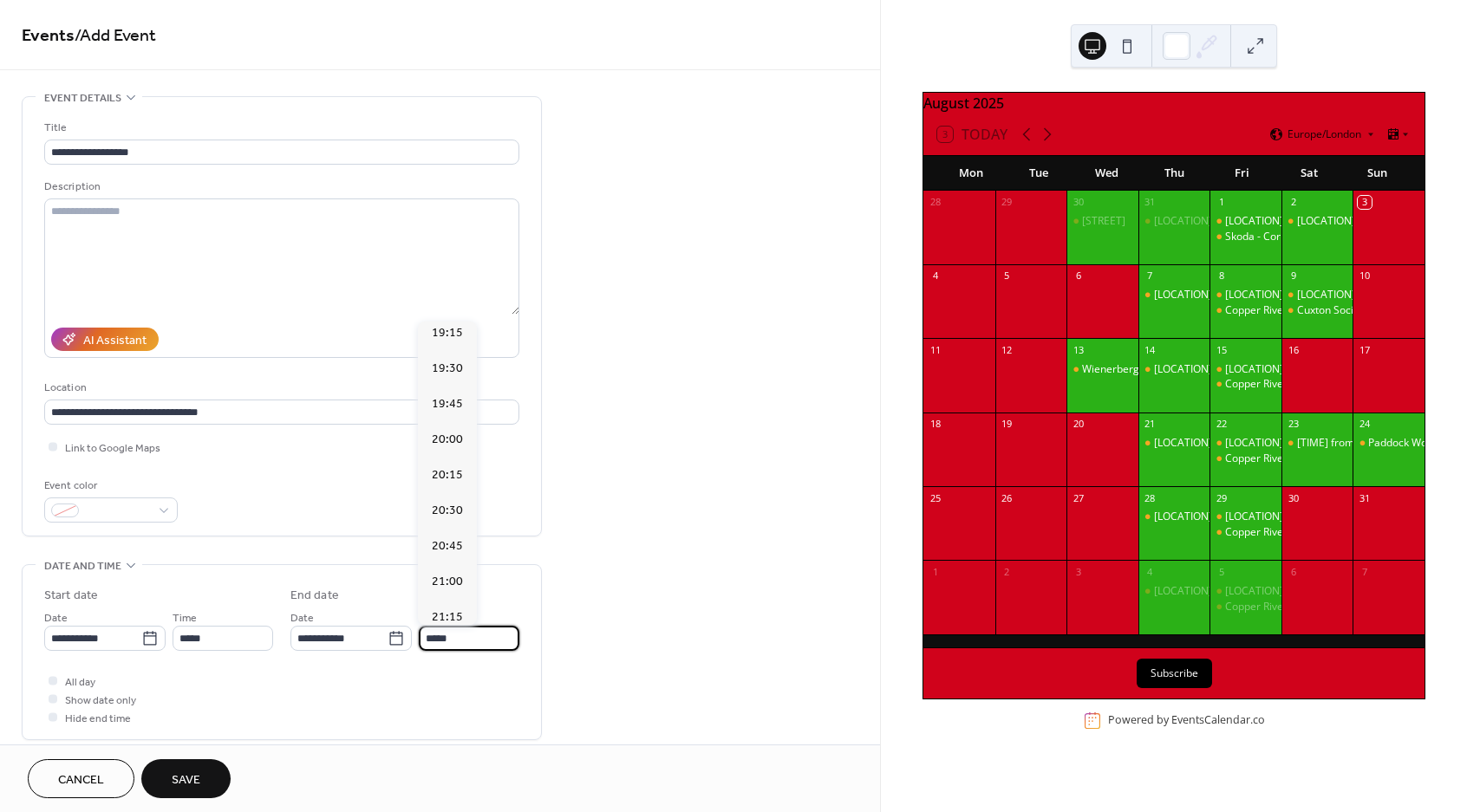 type on "*****" 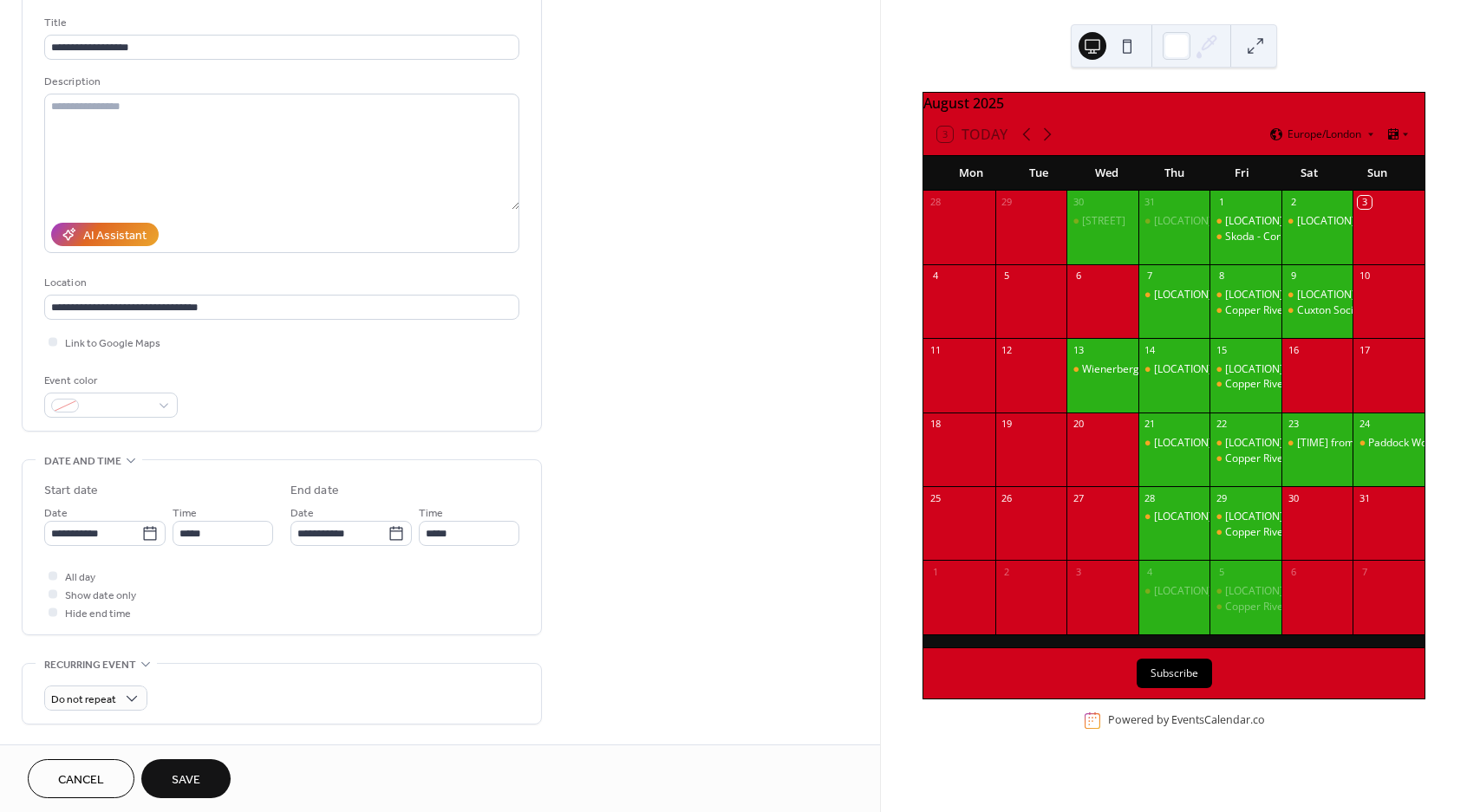 scroll, scrollTop: 107, scrollLeft: 0, axis: vertical 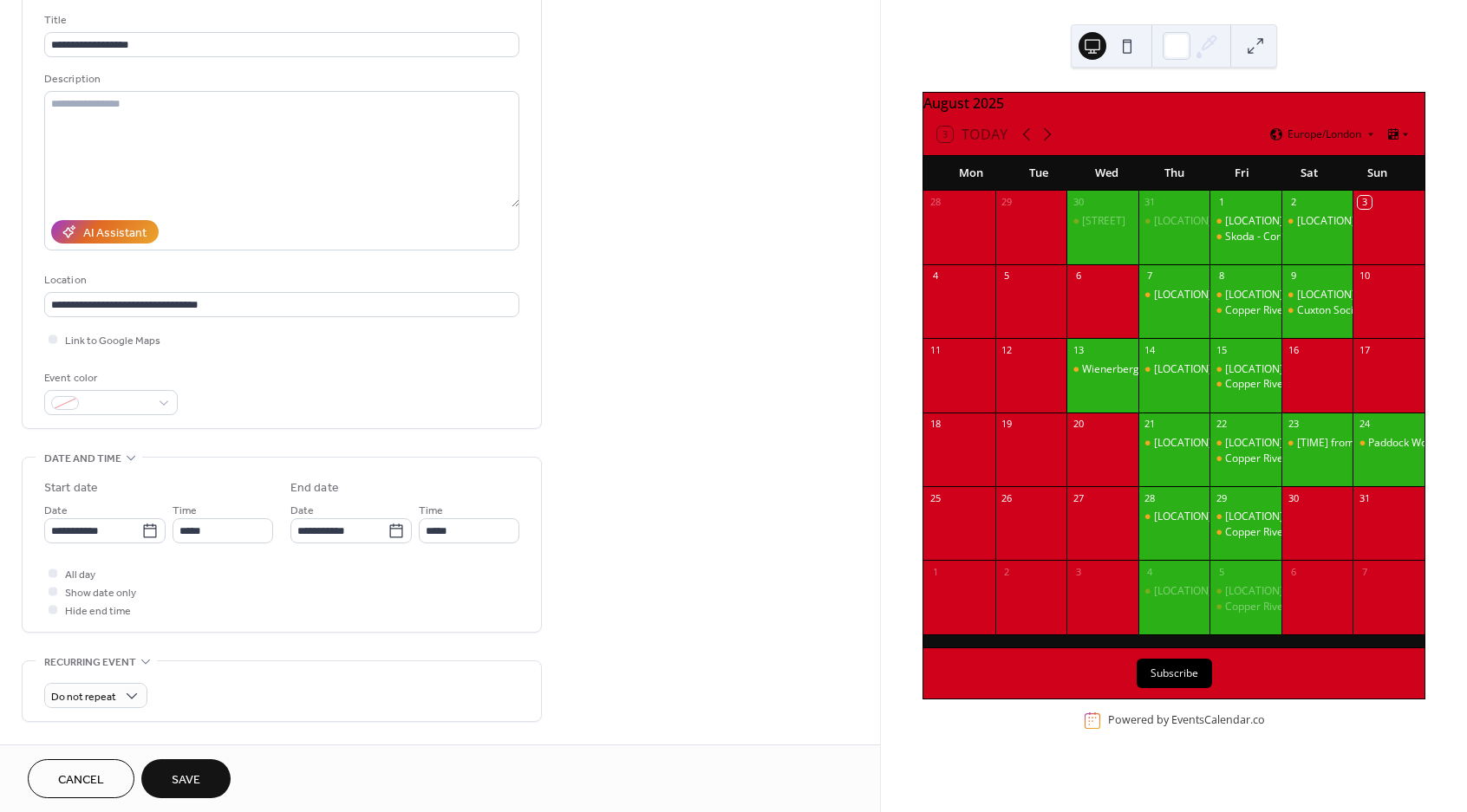 click on "Save" at bounding box center [186, 778] 